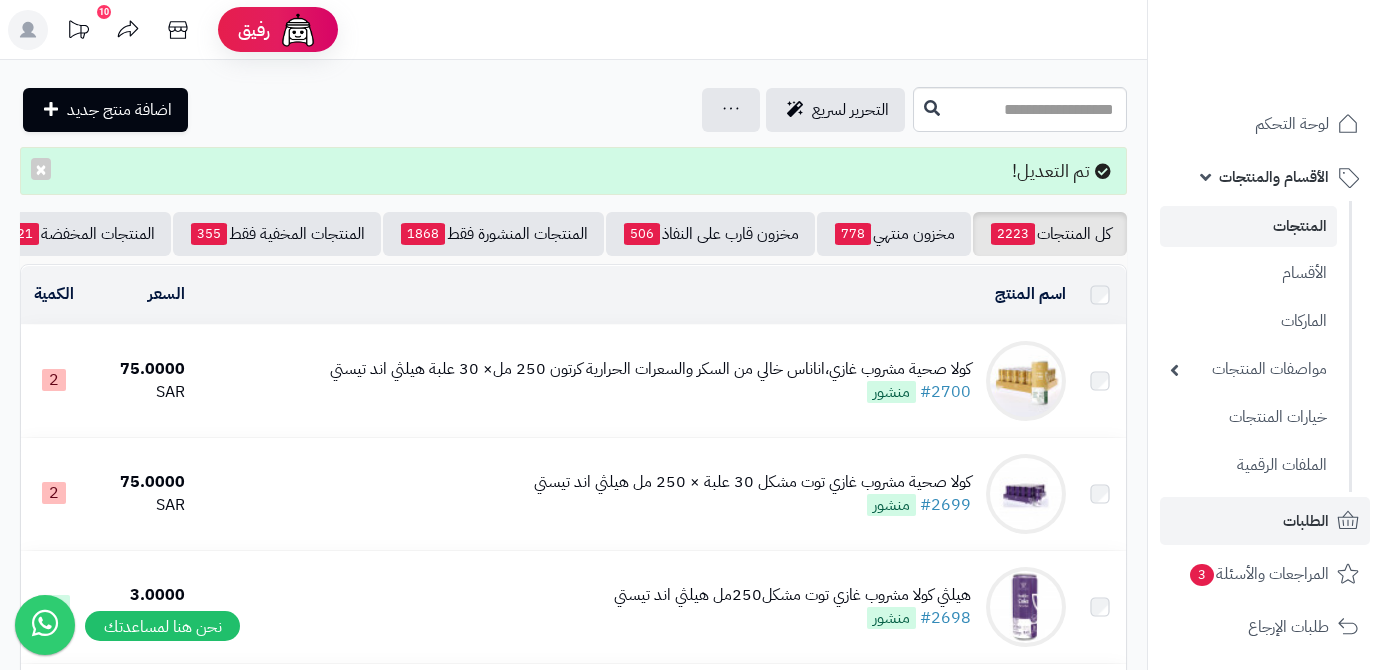 scroll, scrollTop: 0, scrollLeft: 0, axis: both 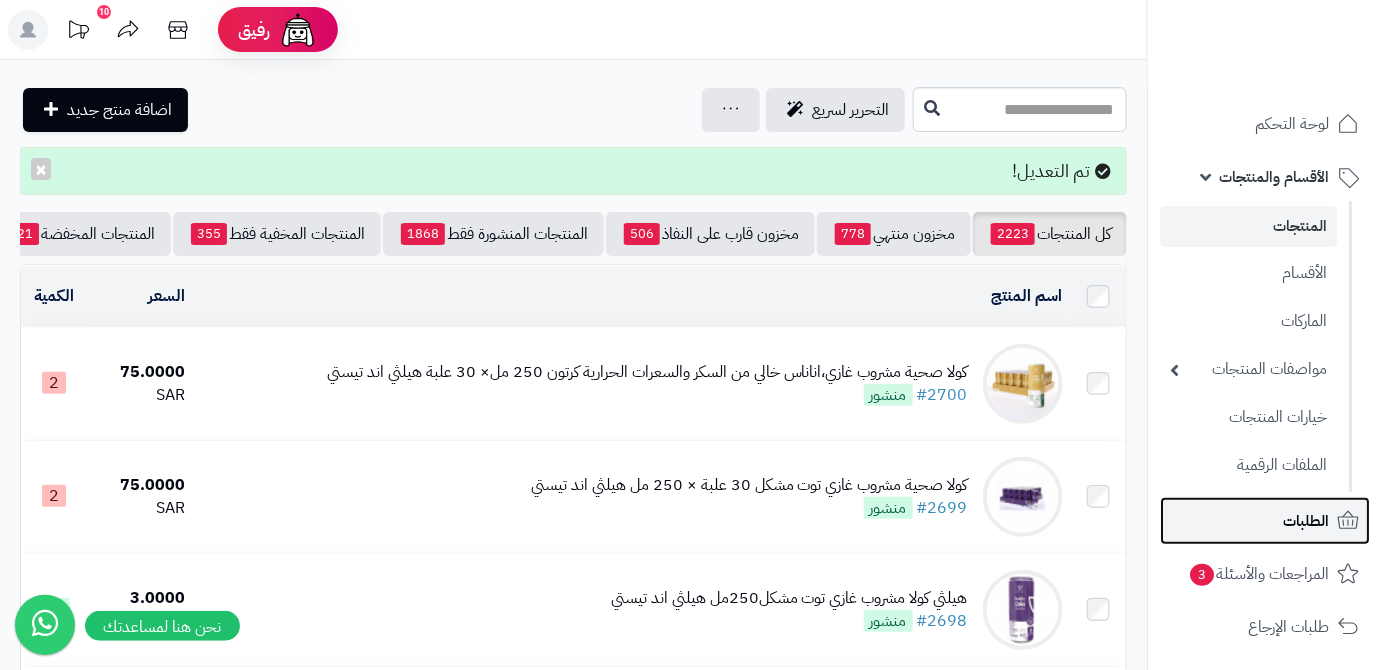 click on "الطلبات" at bounding box center [1265, 521] 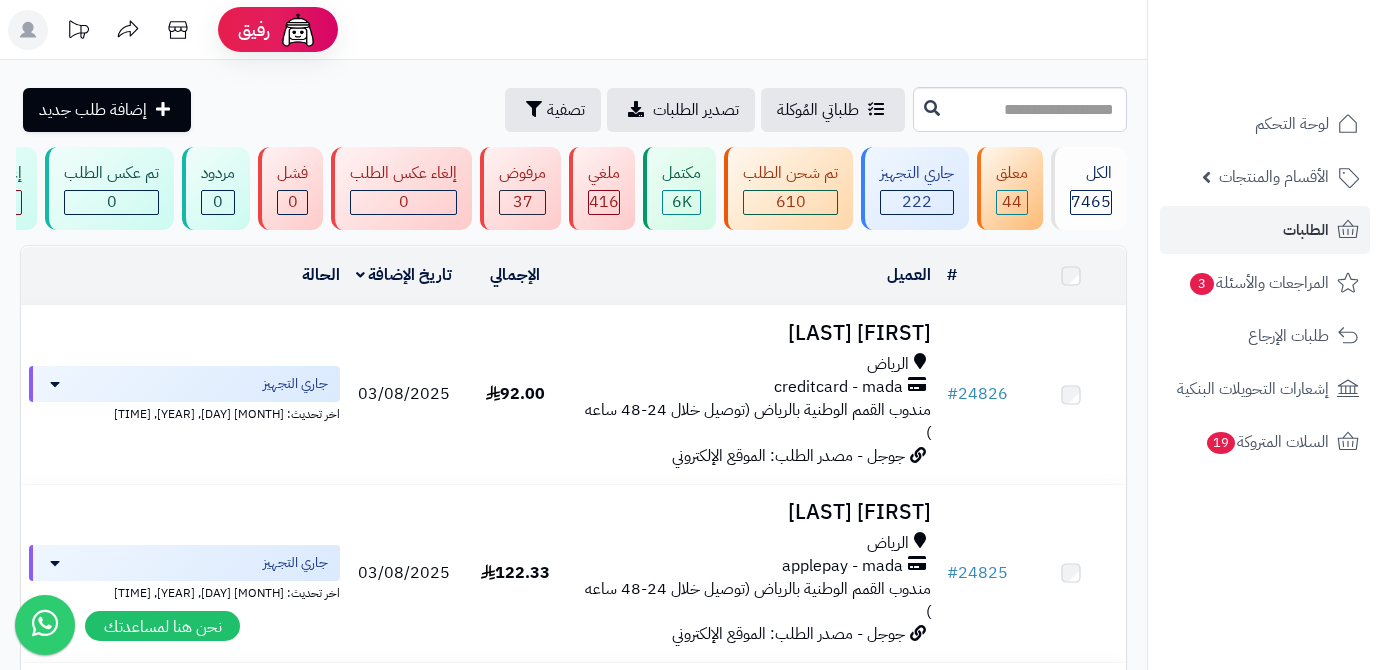 scroll, scrollTop: 0, scrollLeft: 0, axis: both 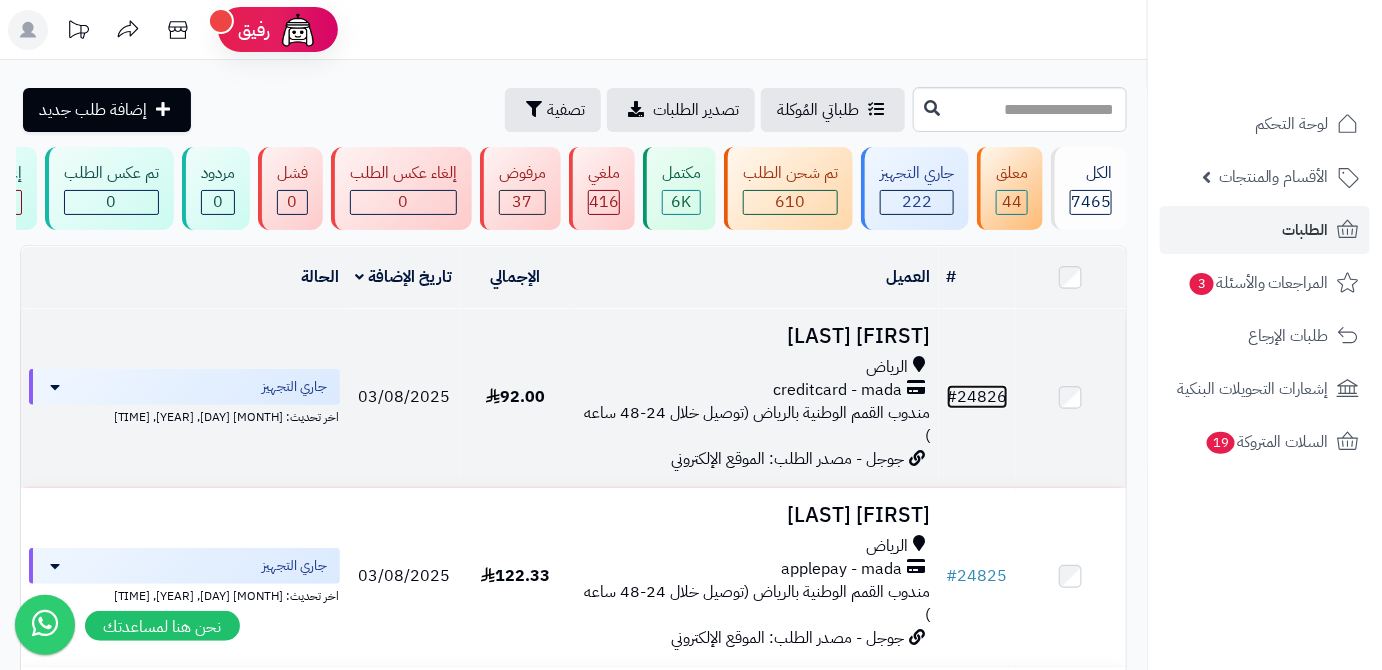 click on "# 24826" at bounding box center [977, 397] 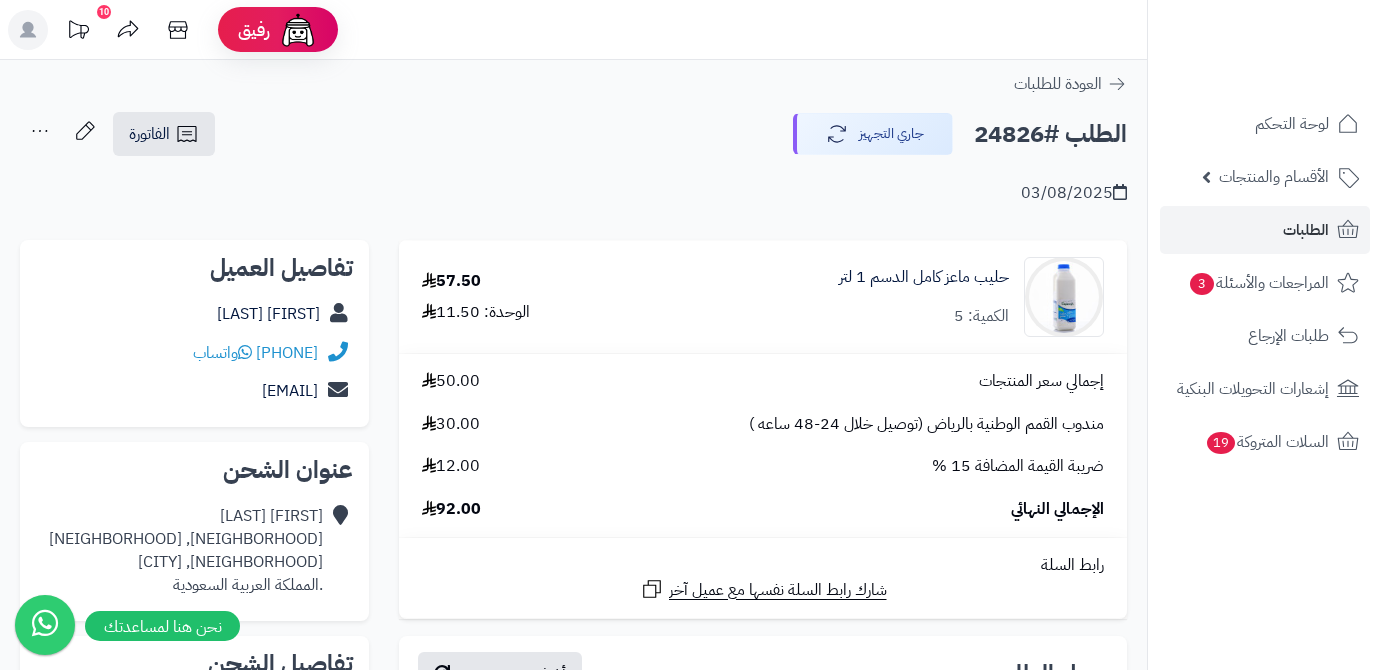 scroll, scrollTop: 0, scrollLeft: 0, axis: both 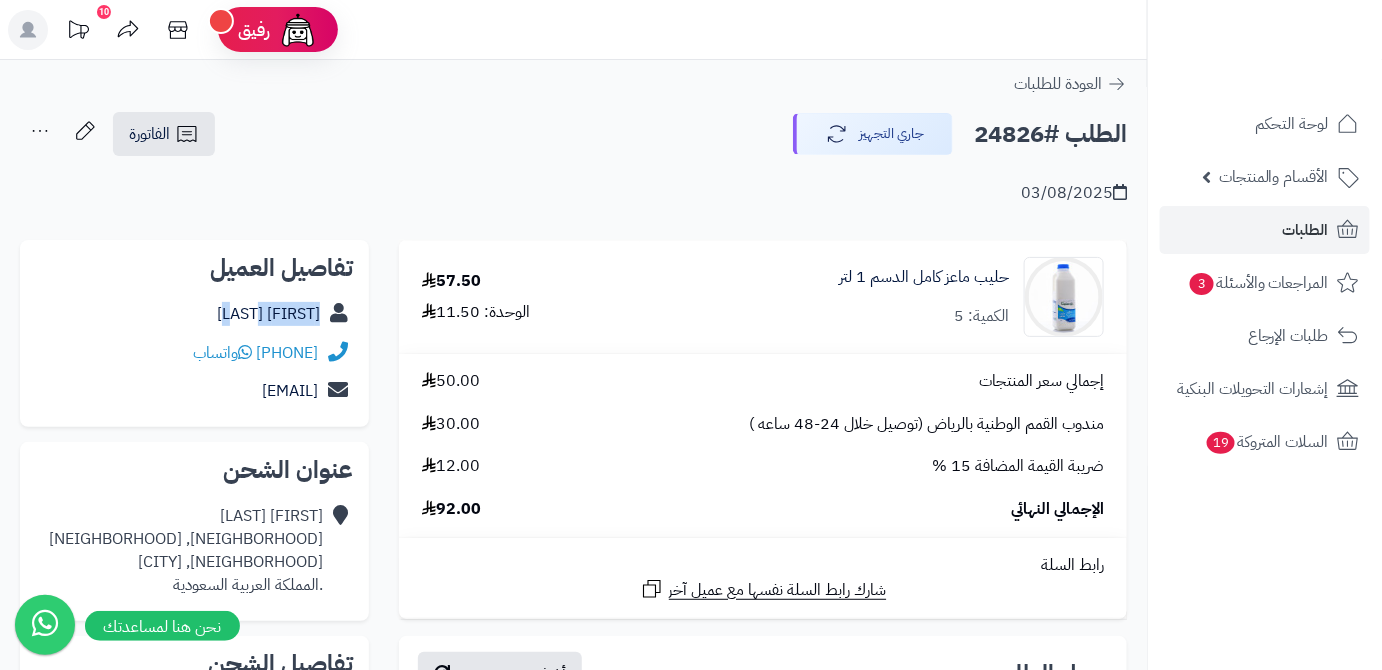 drag, startPoint x: 251, startPoint y: 311, endPoint x: 325, endPoint y: 328, distance: 75.9276 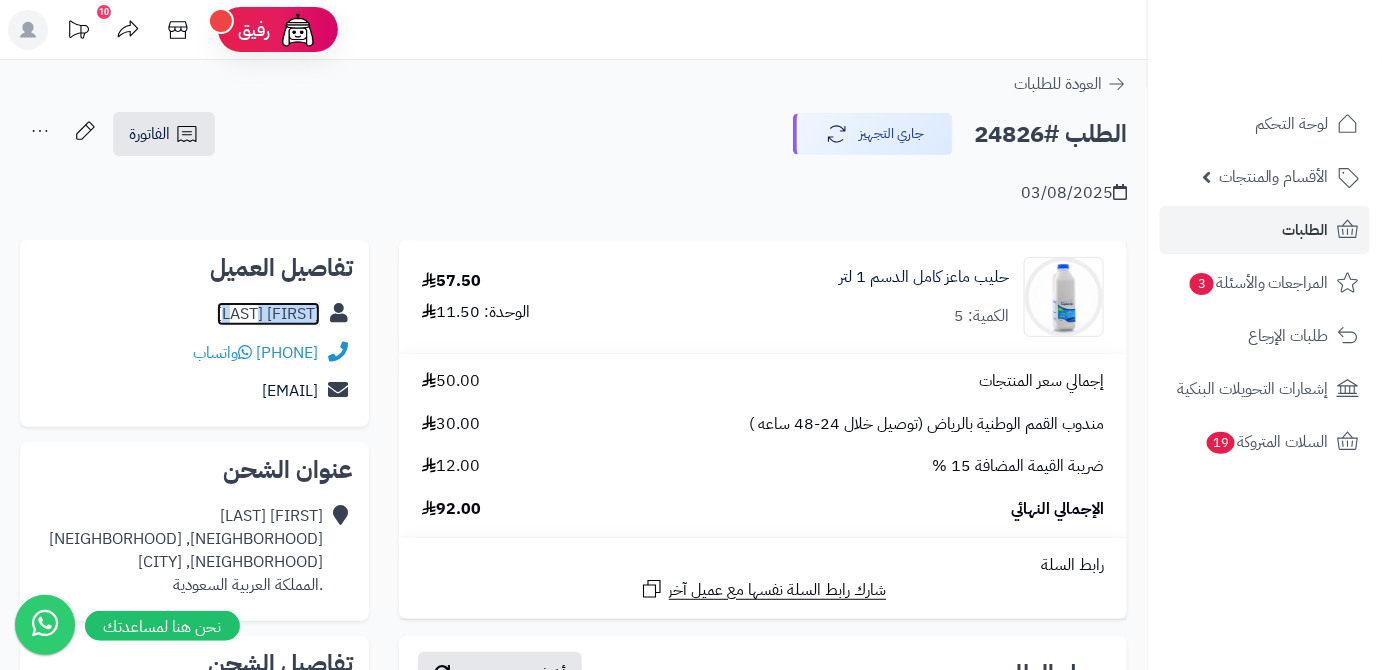 copy on "حنان  شبير" 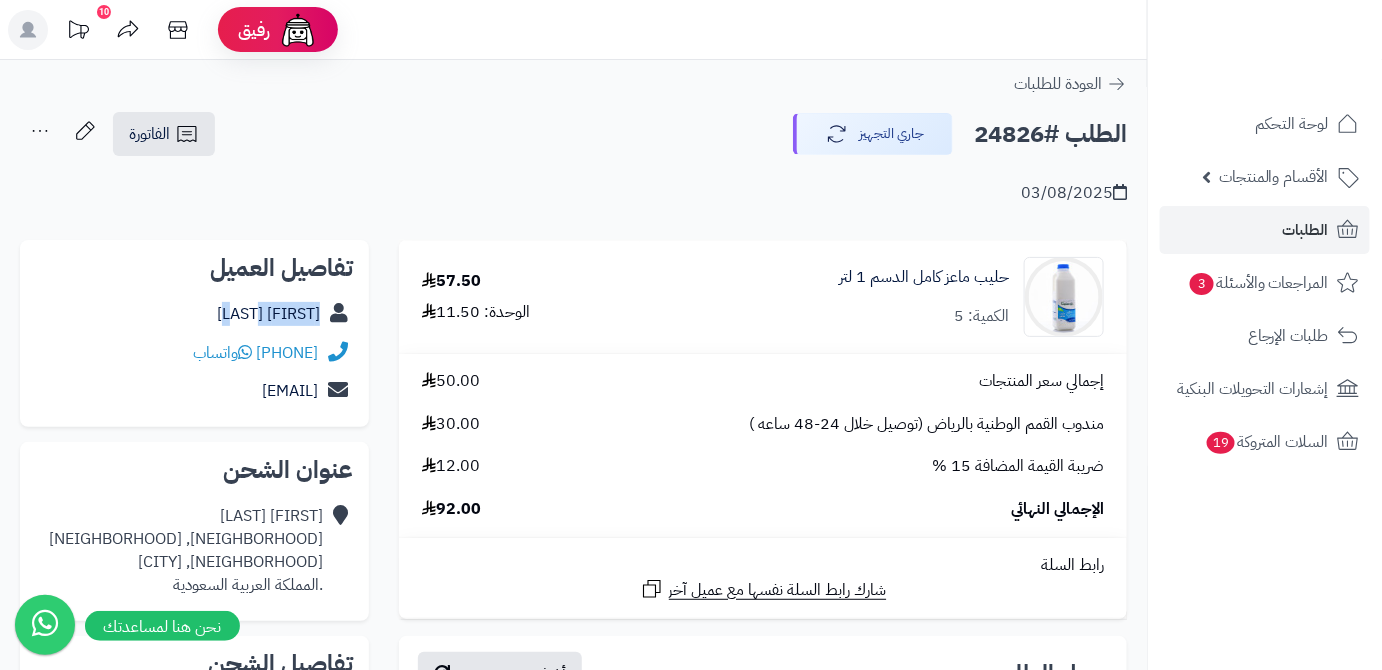 drag, startPoint x: 201, startPoint y: 347, endPoint x: 327, endPoint y: 352, distance: 126.09917 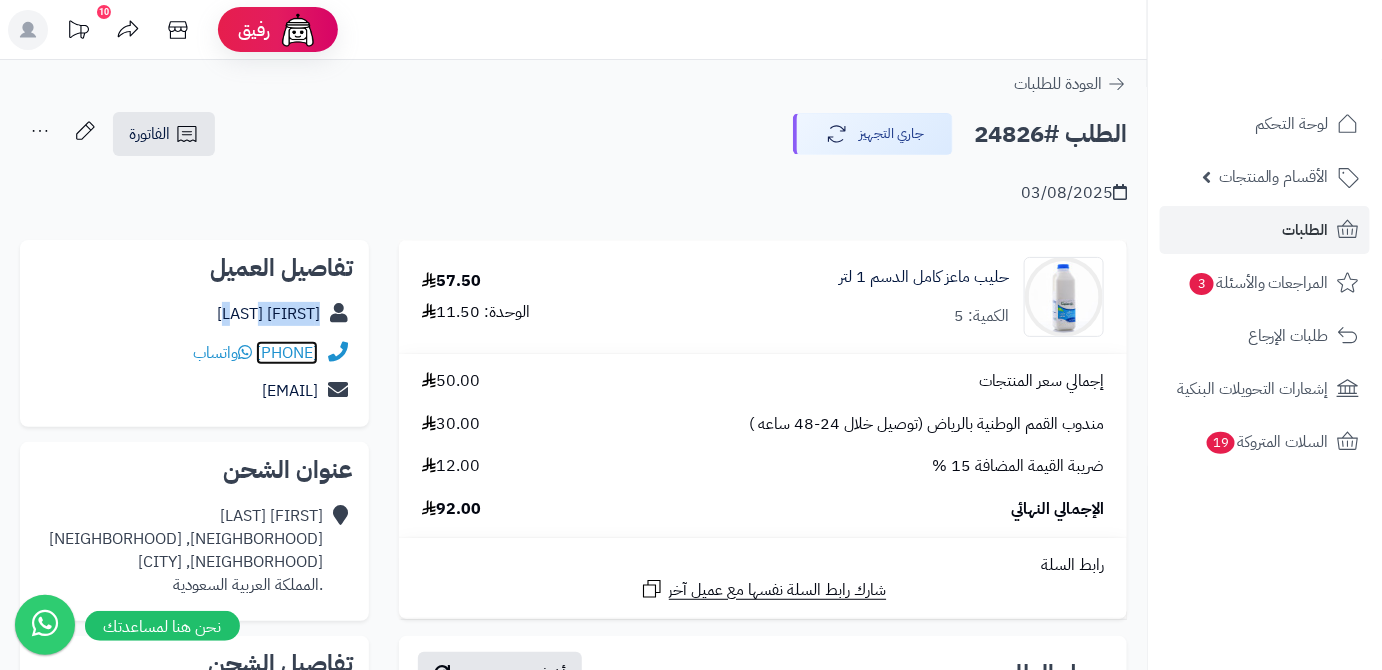 copy on "966537451611" 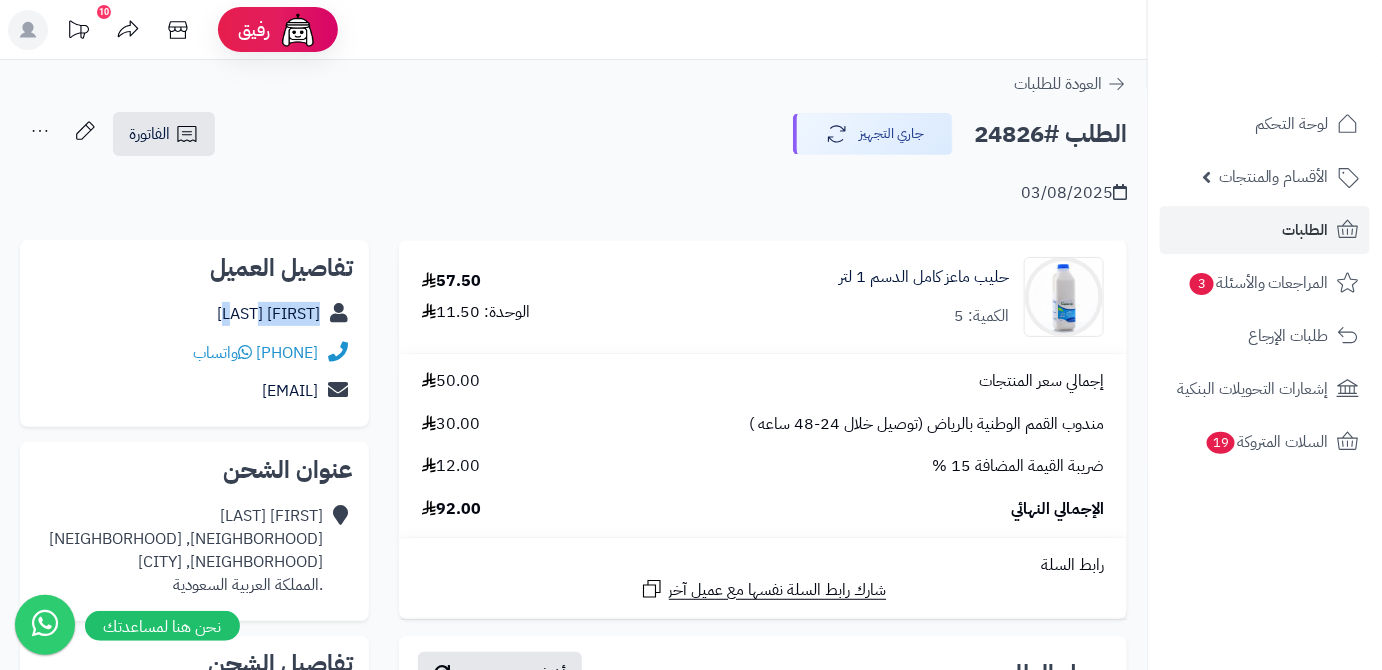 drag, startPoint x: 186, startPoint y: 395, endPoint x: 321, endPoint y: 405, distance: 135.36986 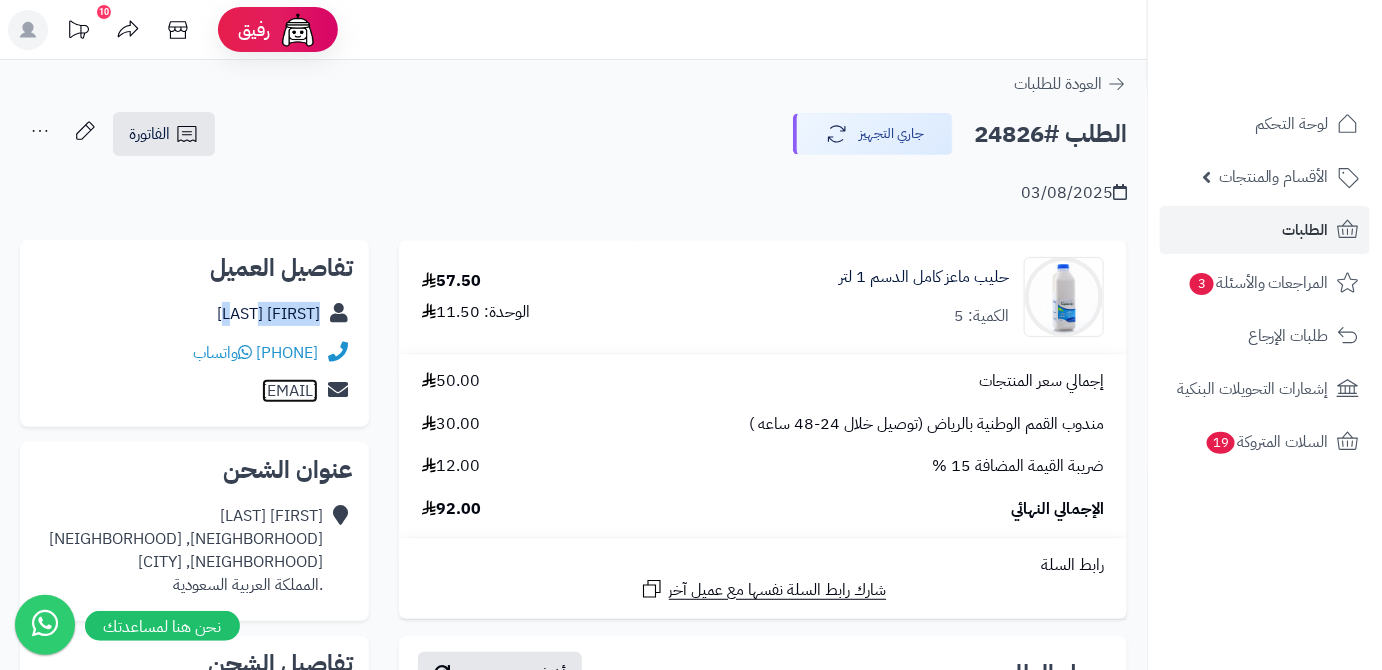 copy on "kayan12@outlook.sa" 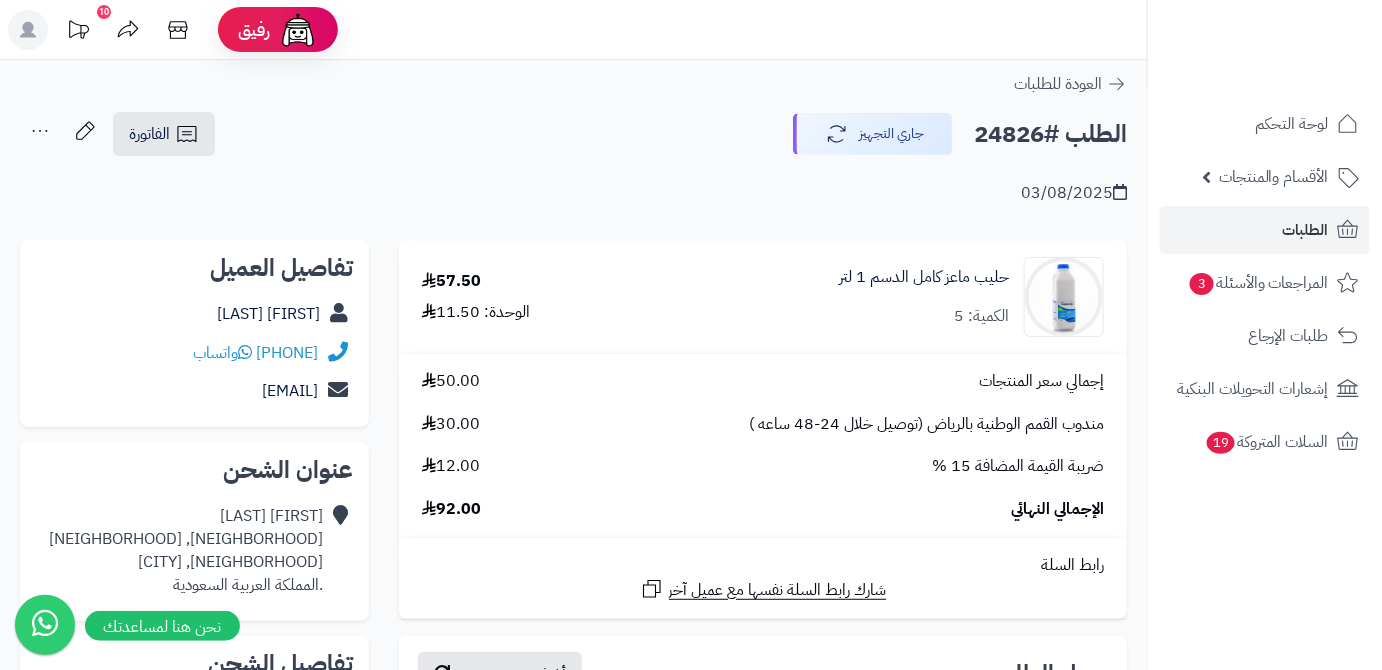 click on "الطلب #24826" at bounding box center [1050, 134] 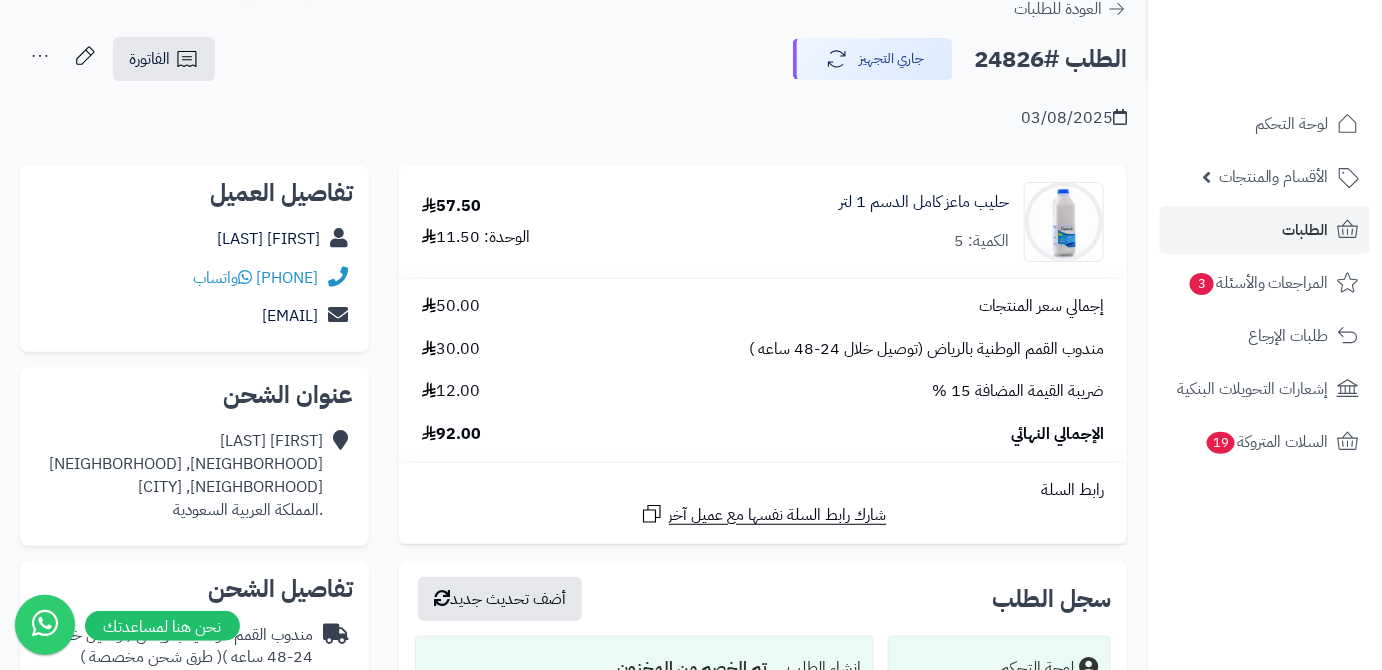 scroll, scrollTop: 181, scrollLeft: 0, axis: vertical 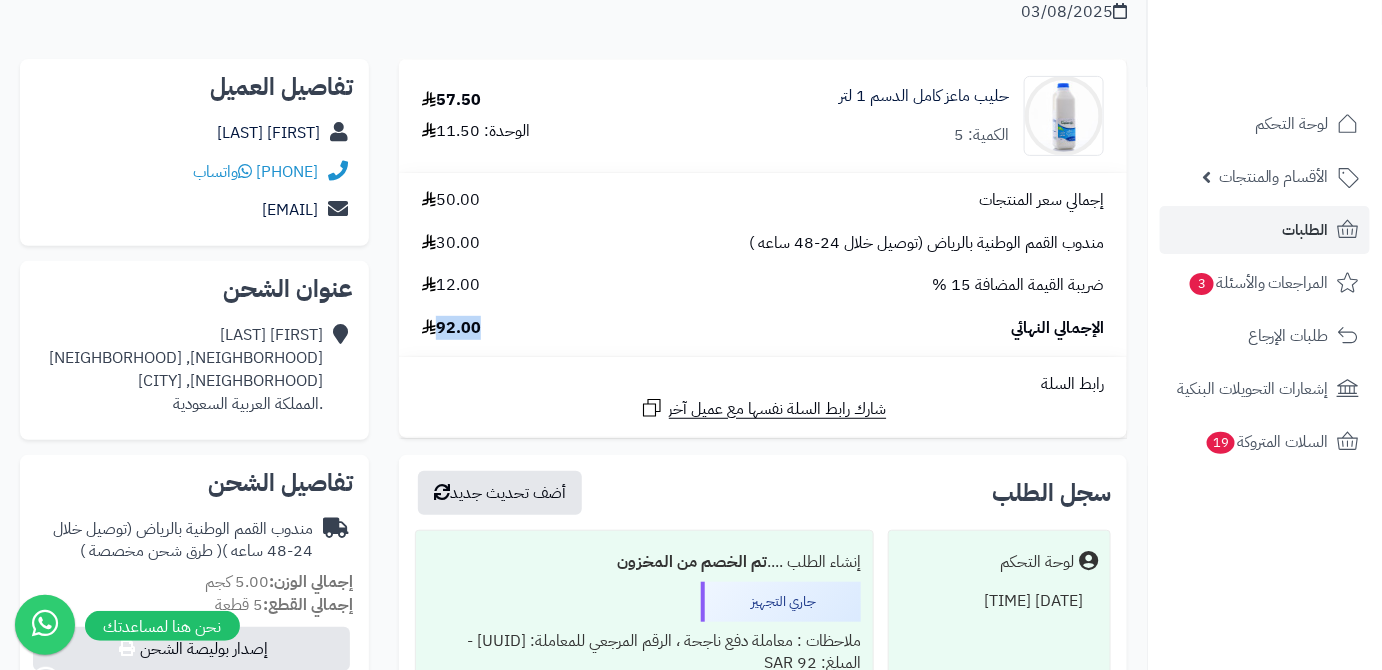 drag, startPoint x: 486, startPoint y: 329, endPoint x: 436, endPoint y: 326, distance: 50.08992 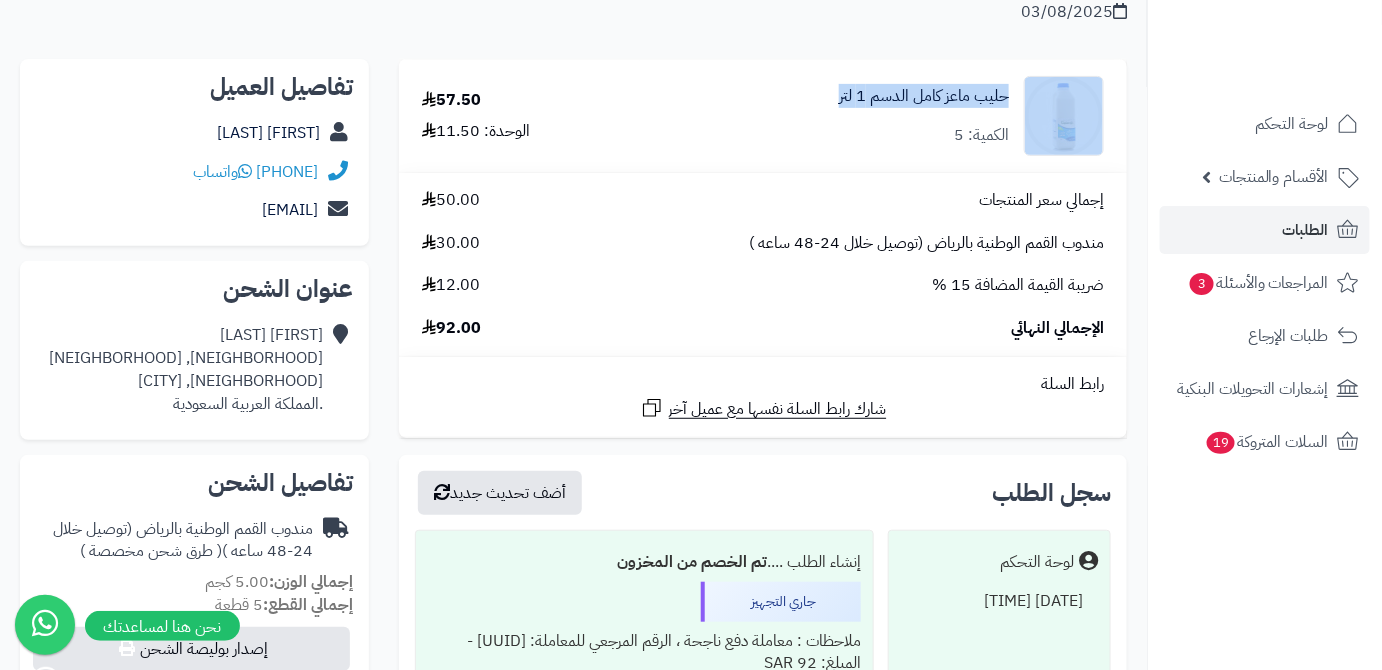 drag, startPoint x: 848, startPoint y: 101, endPoint x: 1018, endPoint y: 112, distance: 170.35551 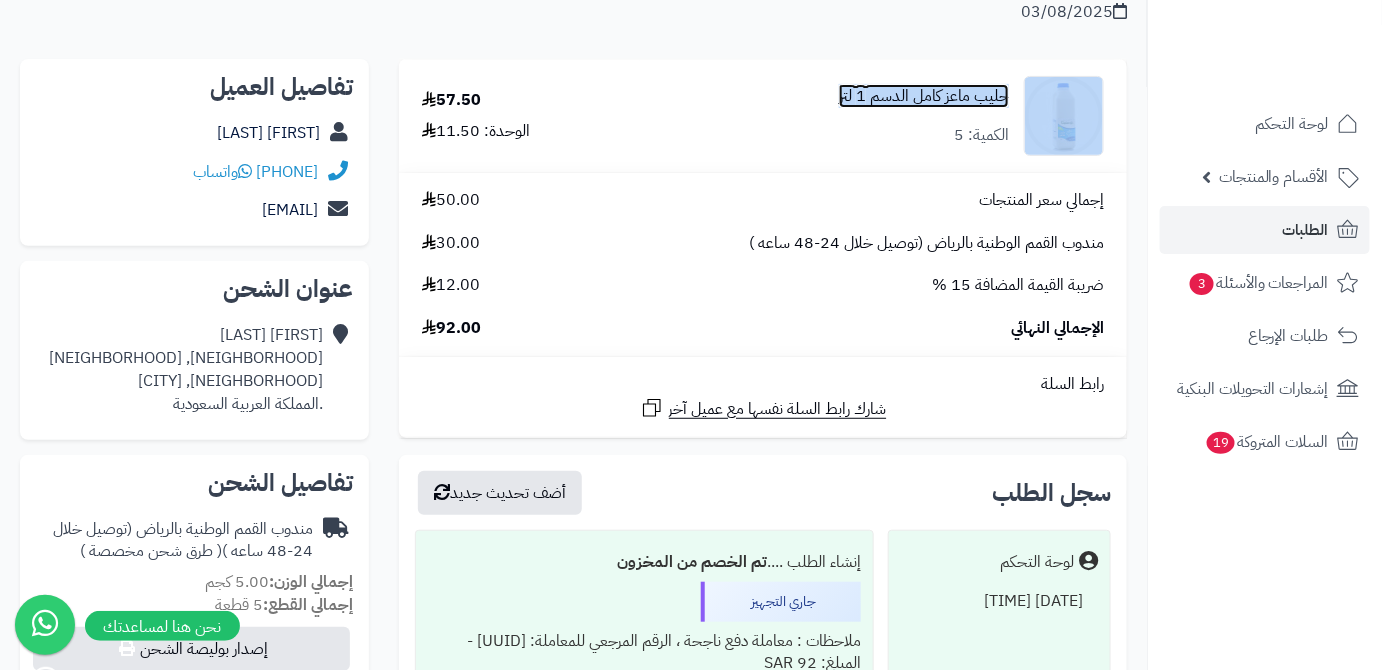 copy on "حليب ماعز  كامل الدسم 1 لتر" 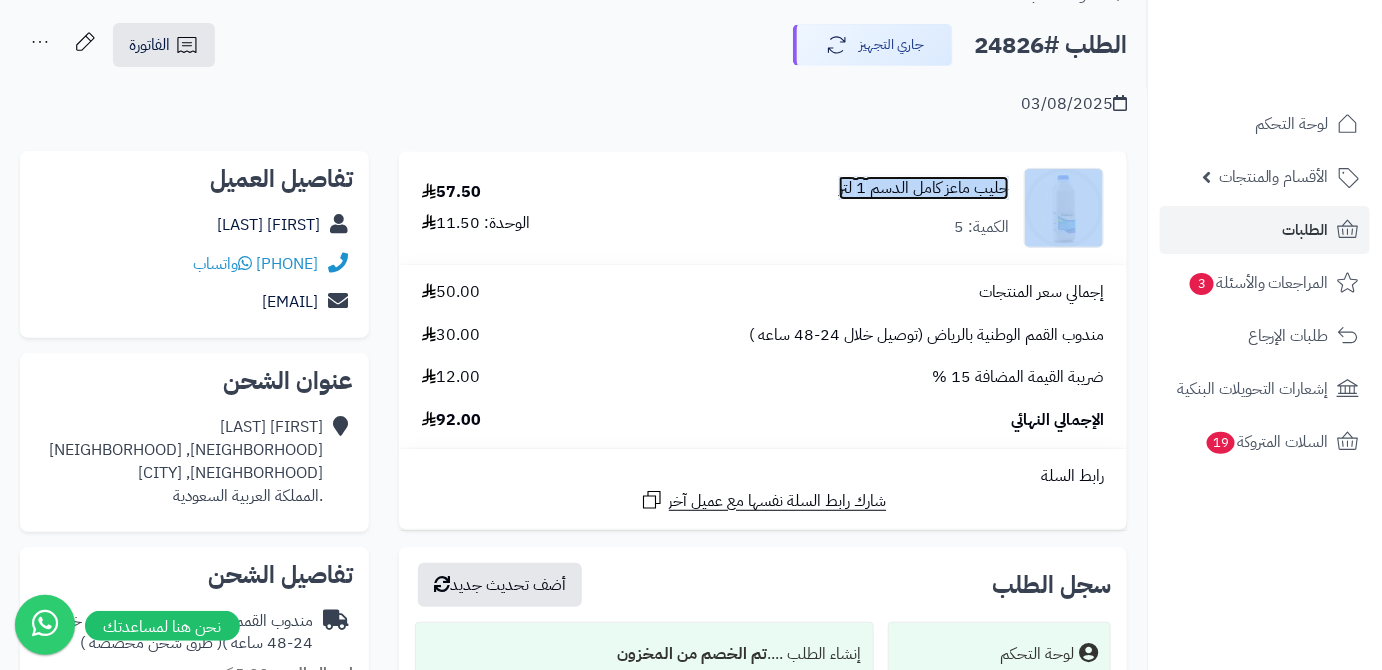 scroll, scrollTop: 0, scrollLeft: 0, axis: both 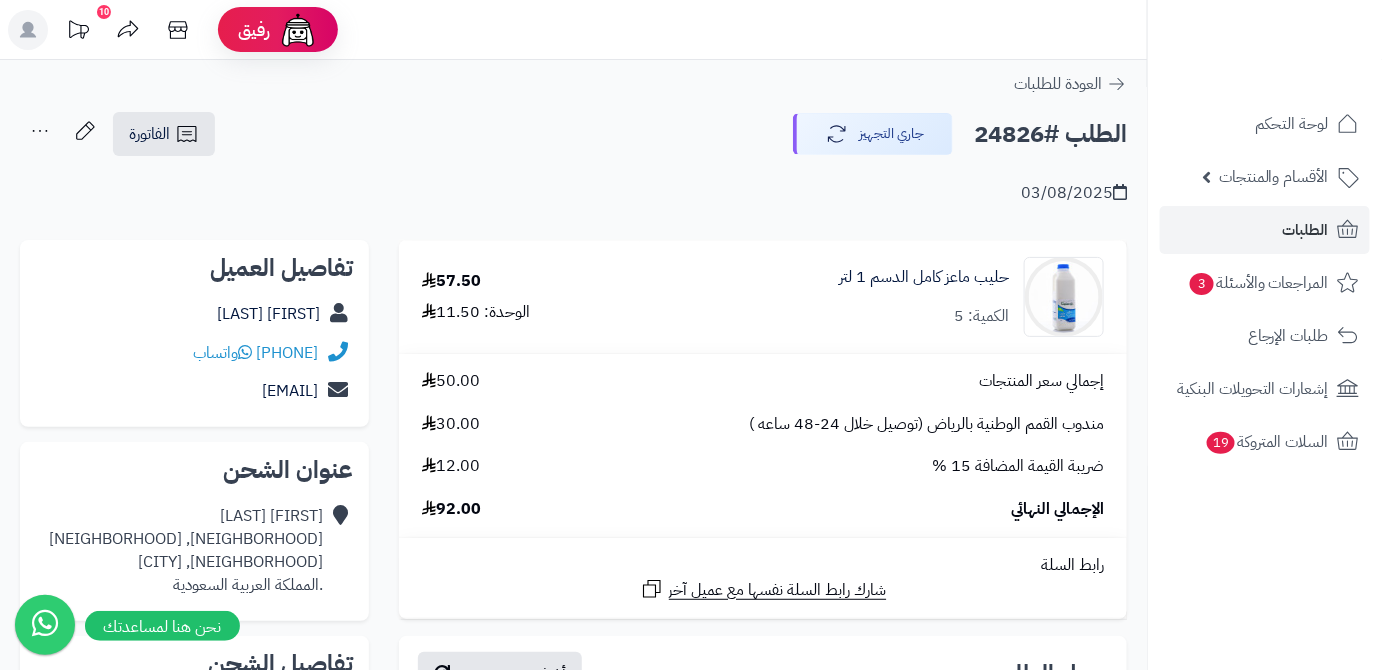 click on "الطلب #24826" at bounding box center (1050, 134) 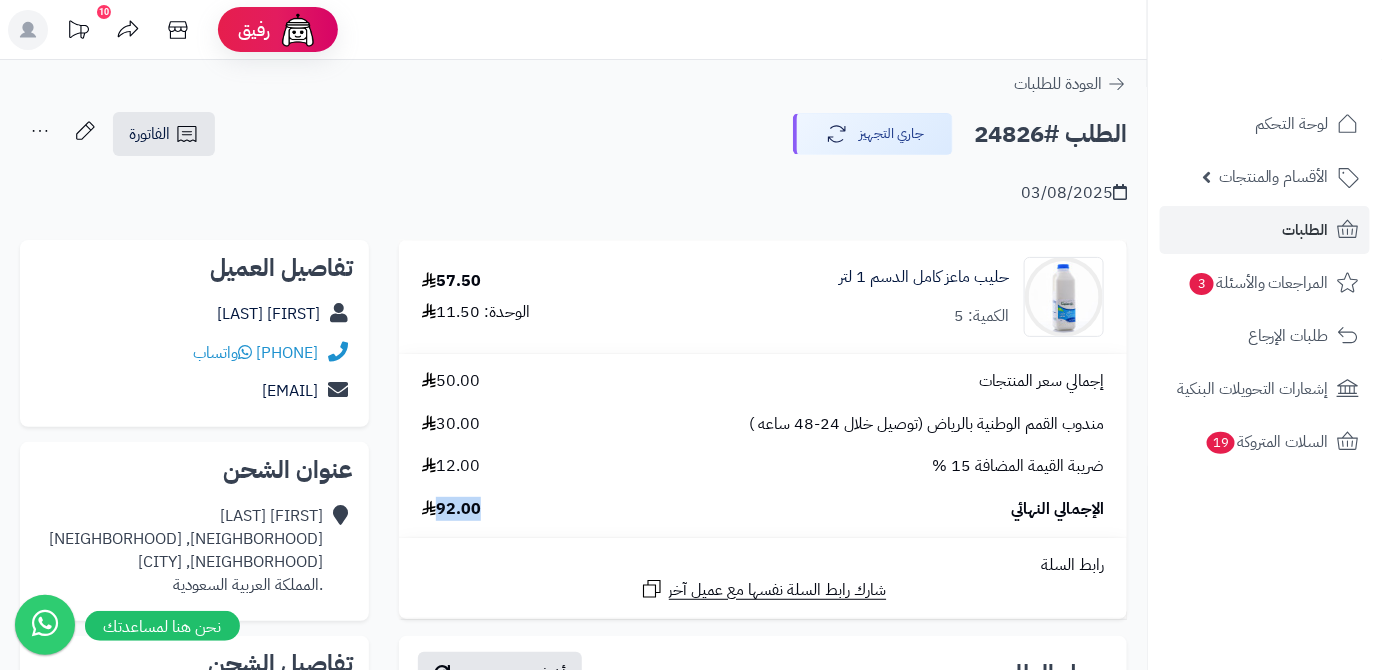 drag, startPoint x: 498, startPoint y: 514, endPoint x: 438, endPoint y: 513, distance: 60.00833 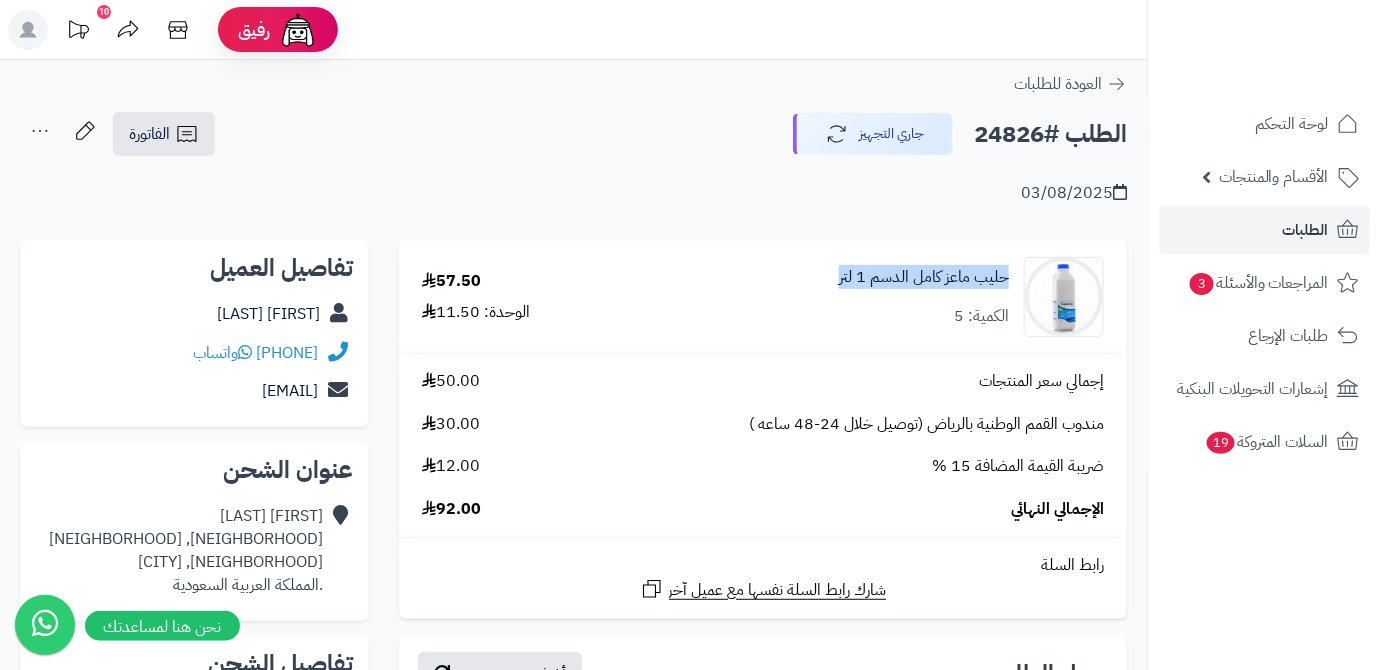 drag, startPoint x: 1010, startPoint y: 276, endPoint x: 837, endPoint y: 283, distance: 173.14156 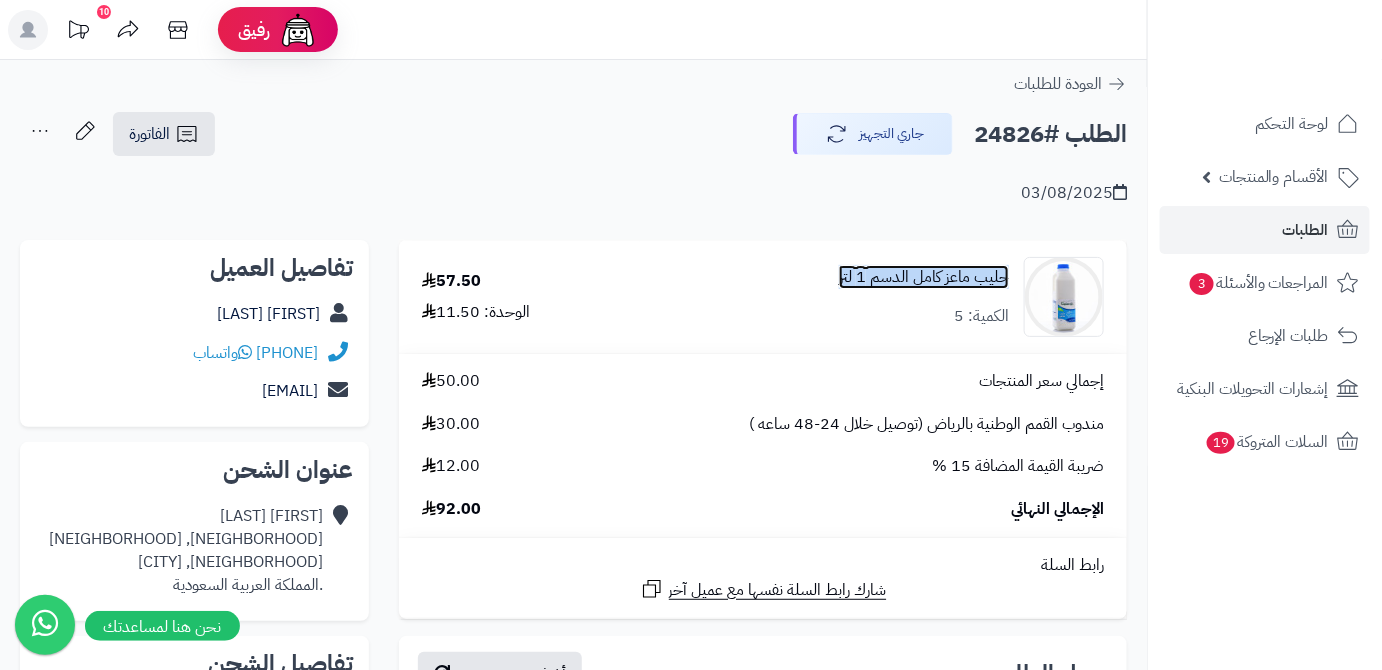 copy on "حليب ماعز  كامل الدسم 1 لتر" 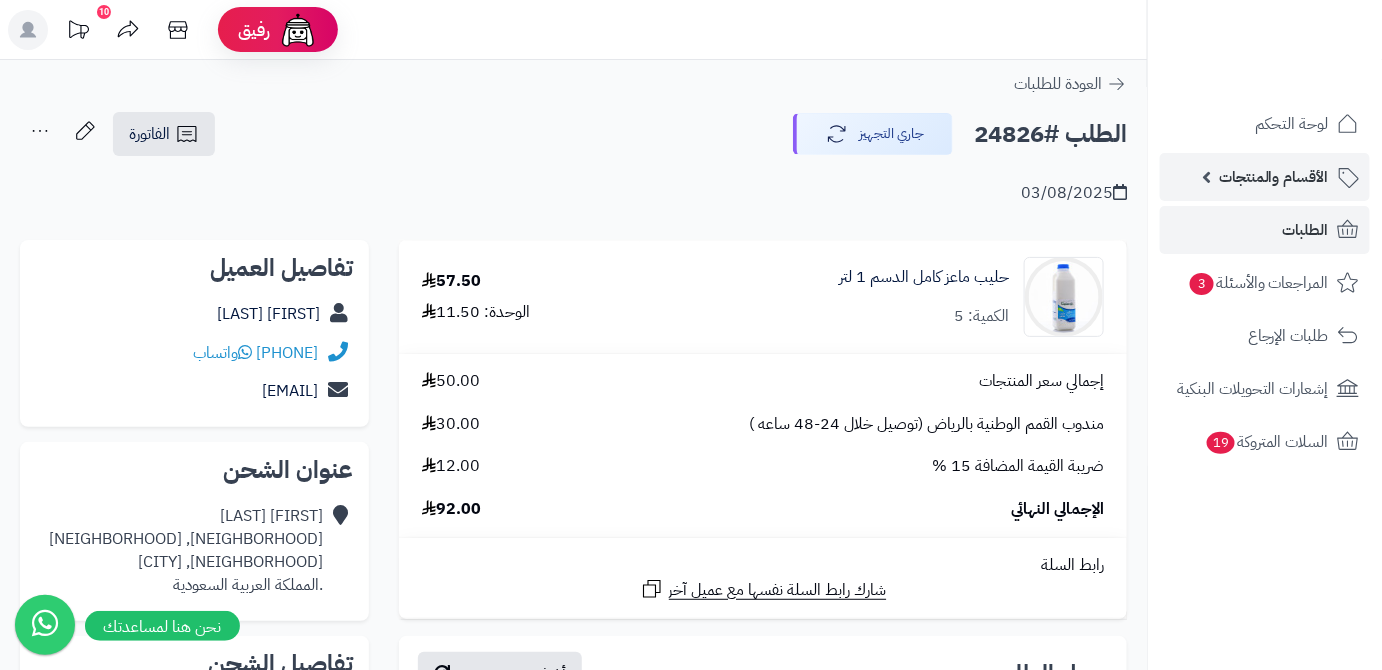 click on "الأقسام والمنتجات" at bounding box center (1265, 177) 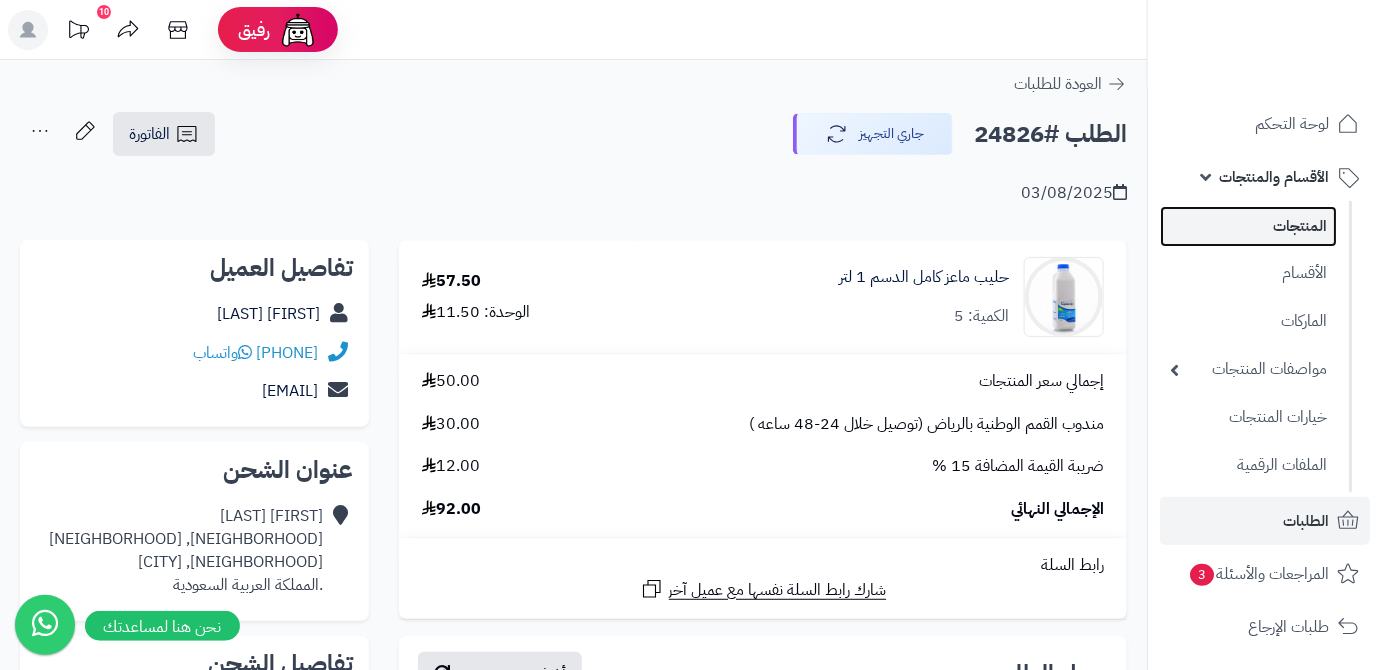 click on "المنتجات" at bounding box center (1248, 226) 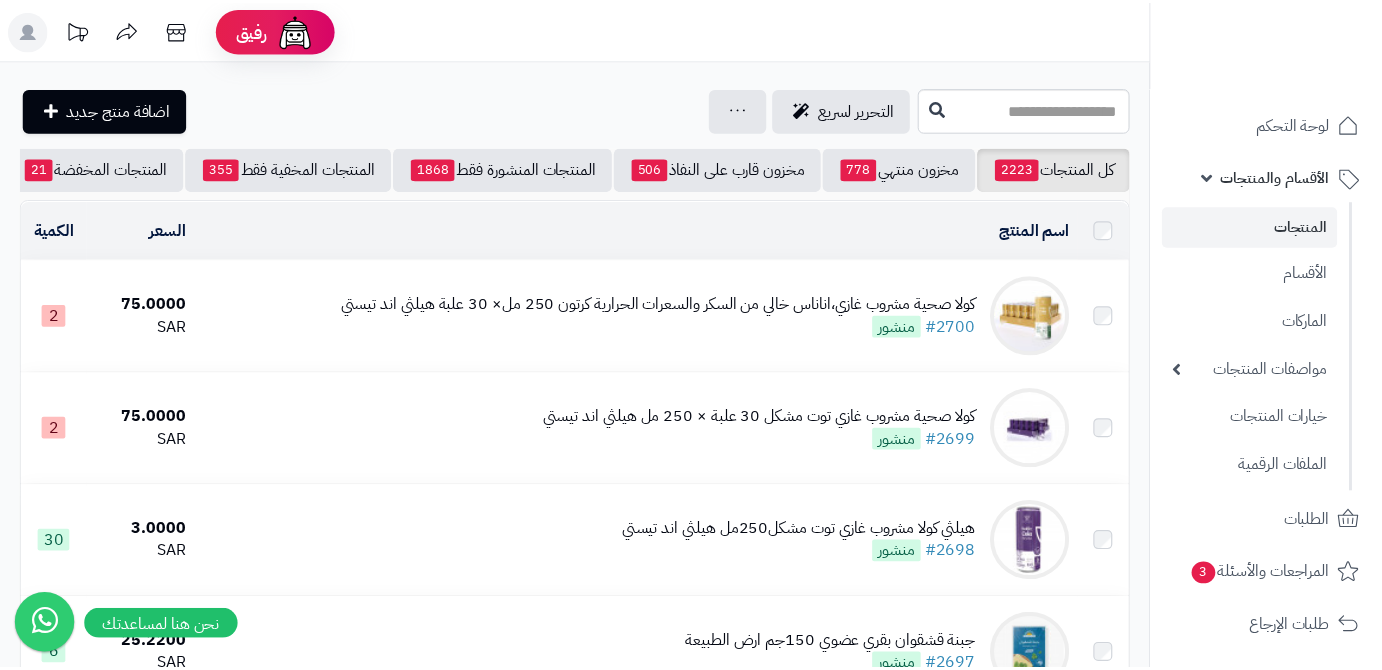 scroll, scrollTop: 0, scrollLeft: 0, axis: both 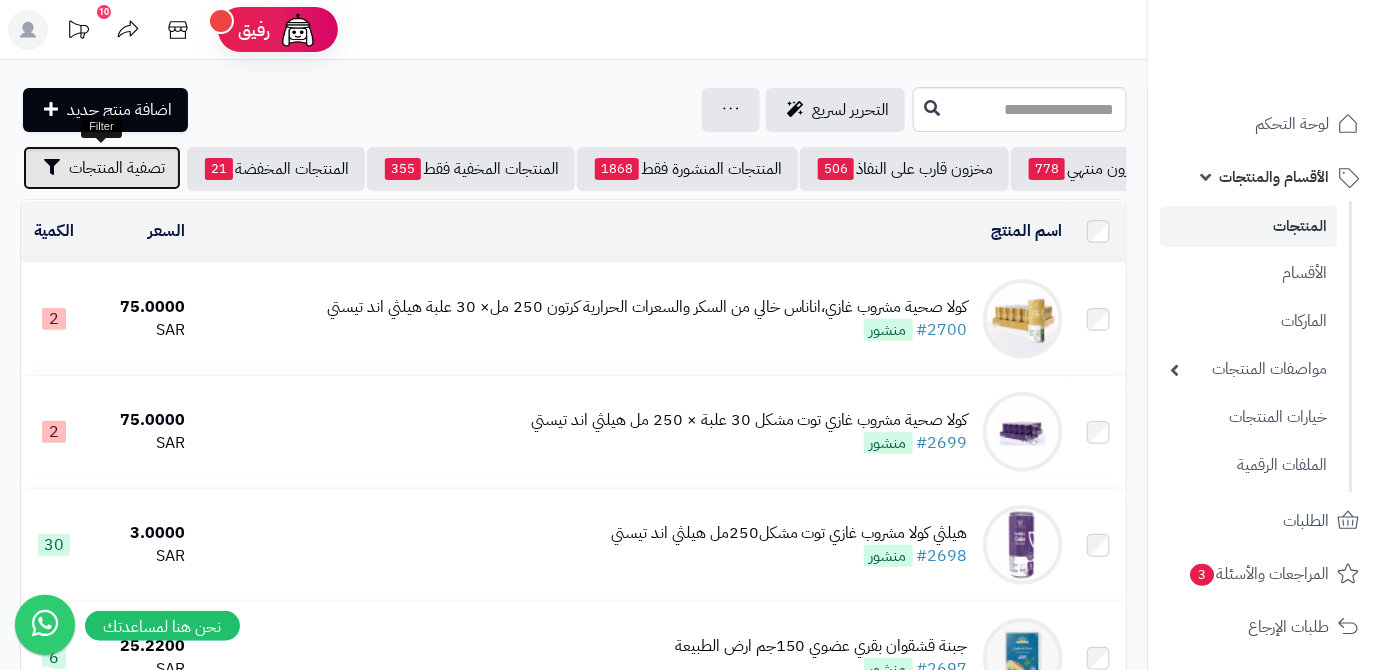 click on "تصفية المنتجات" at bounding box center [102, 168] 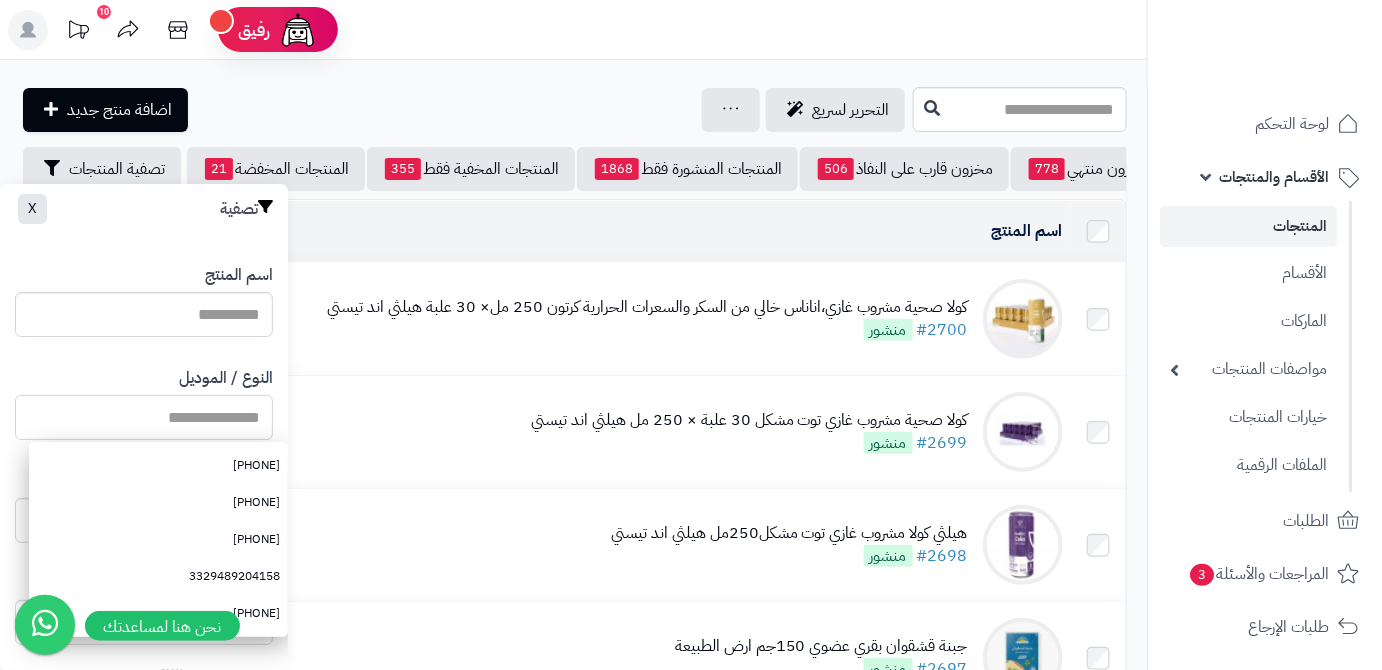 paste on "**********" 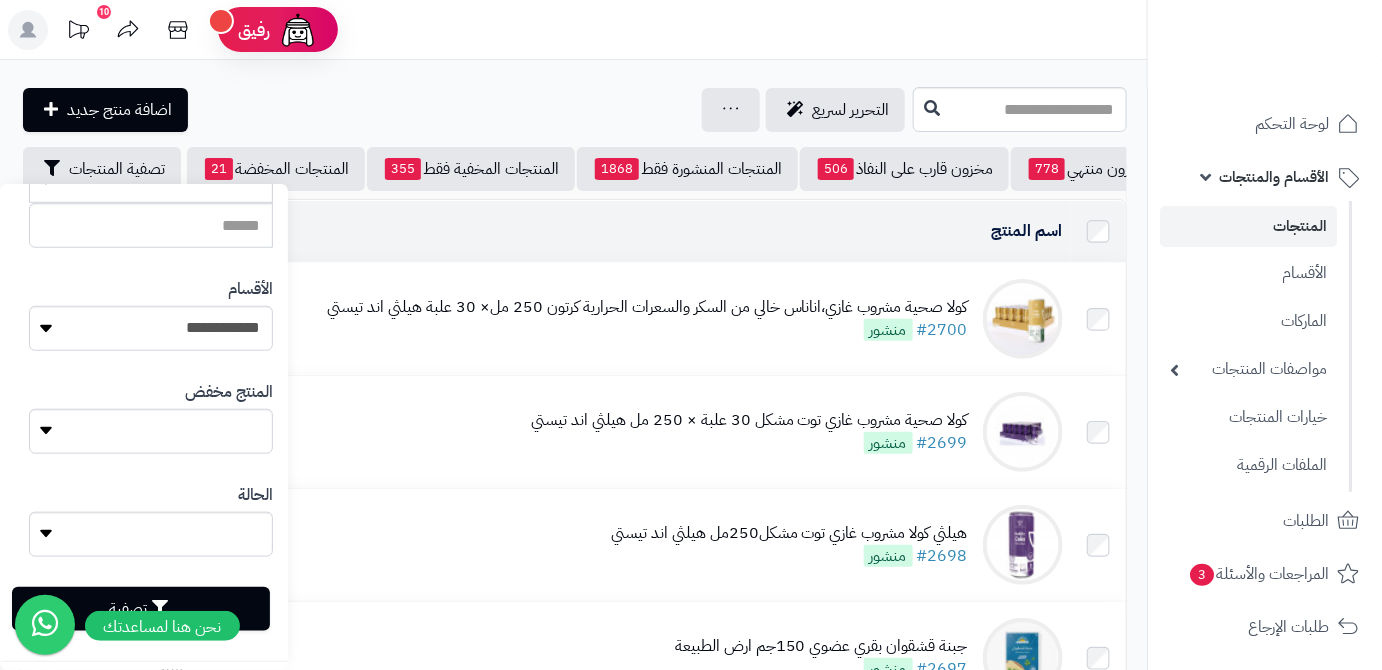 scroll, scrollTop: 552, scrollLeft: 0, axis: vertical 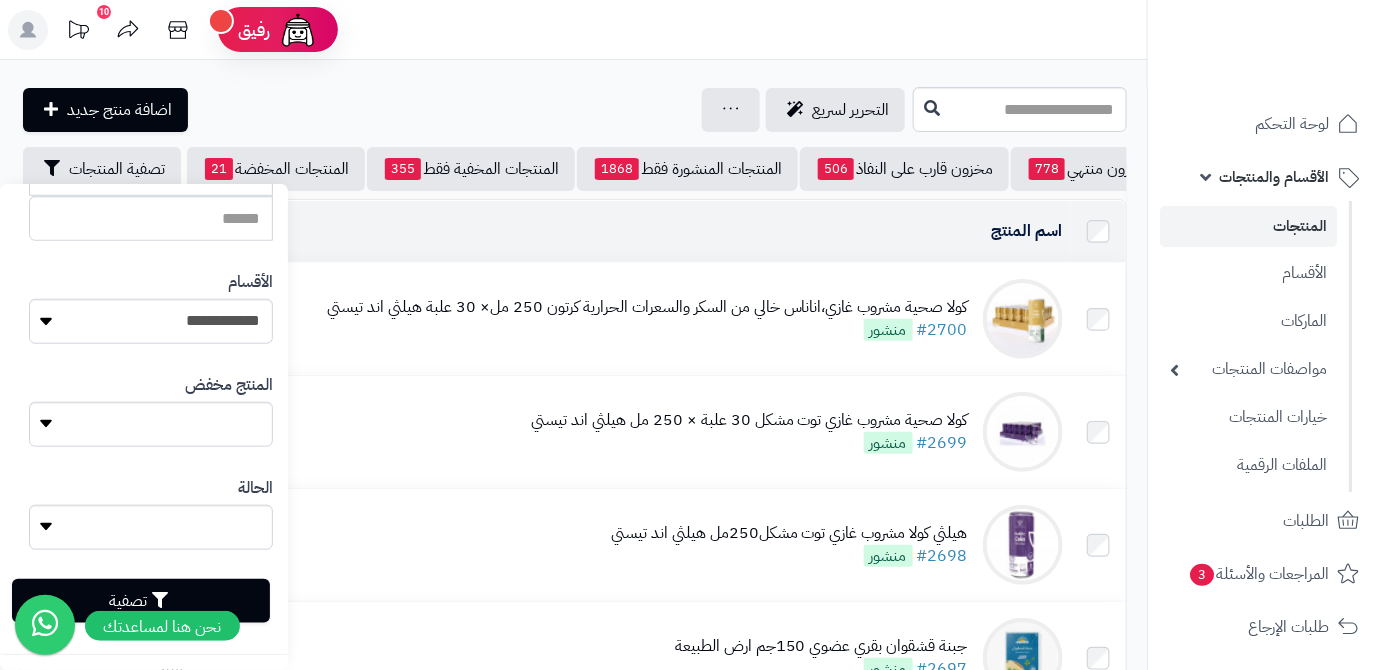type on "**********" 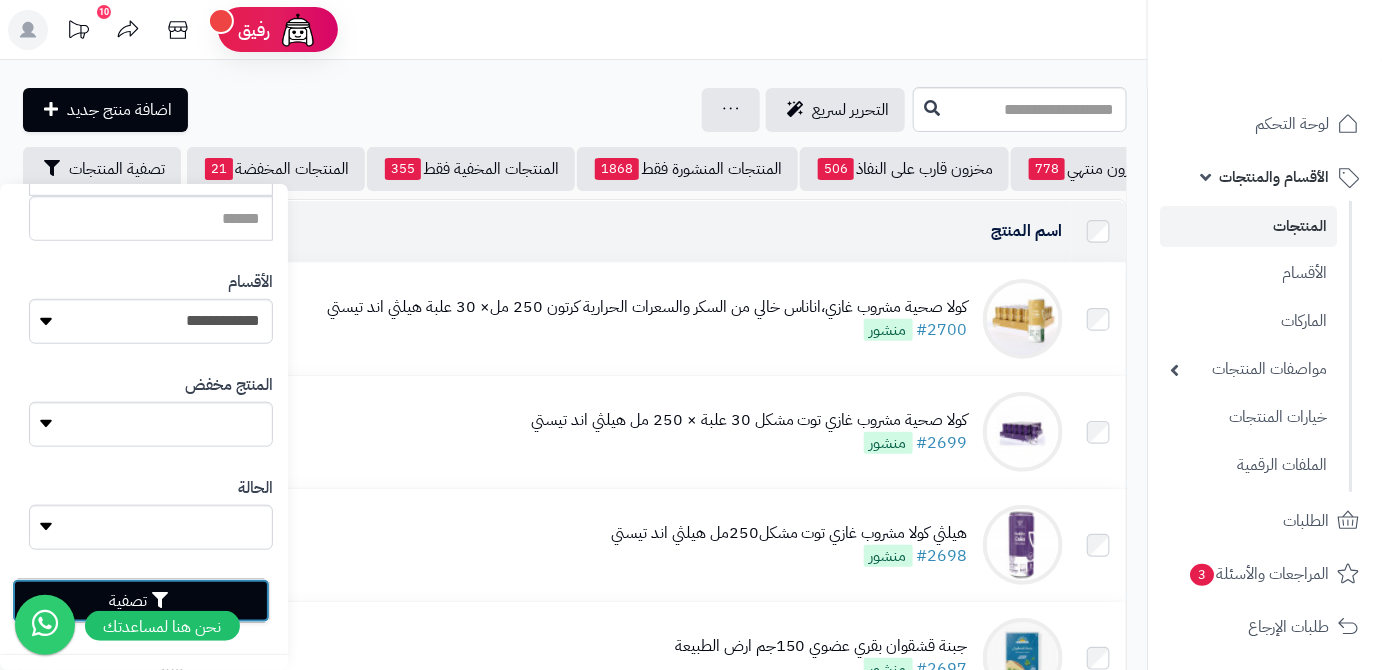 click on "تصفية" at bounding box center [141, 601] 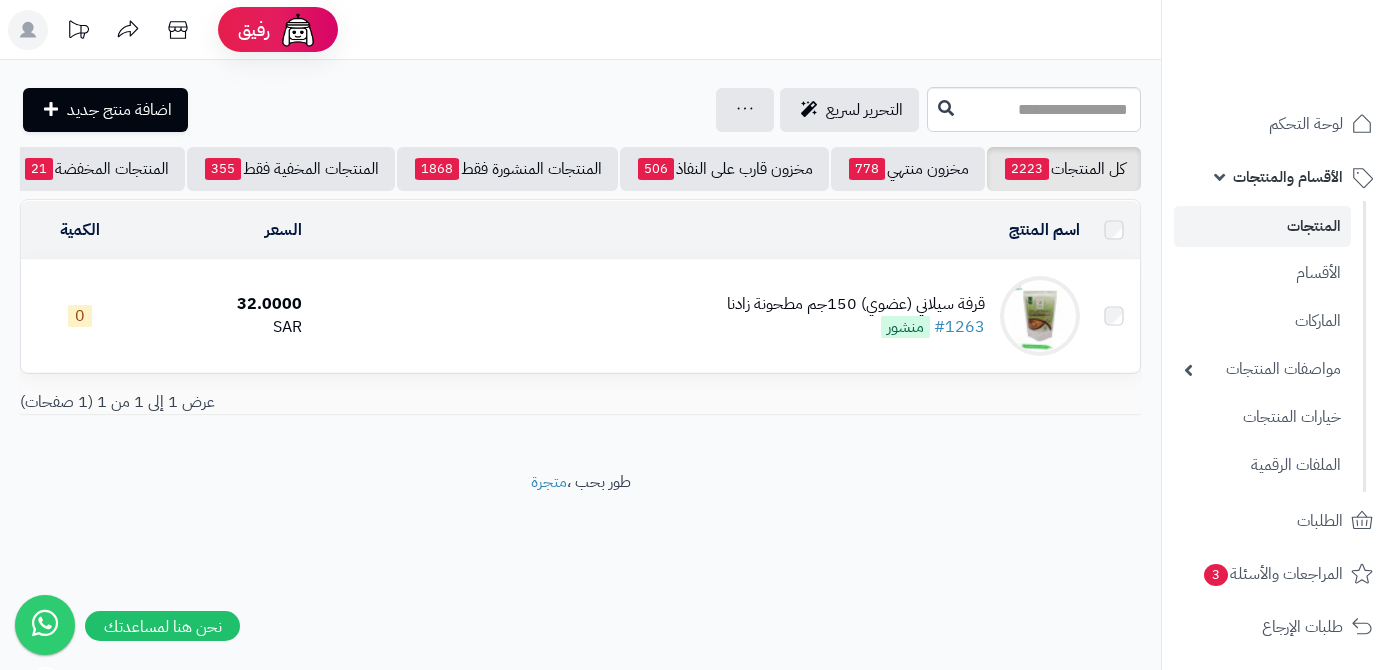 scroll, scrollTop: 0, scrollLeft: 0, axis: both 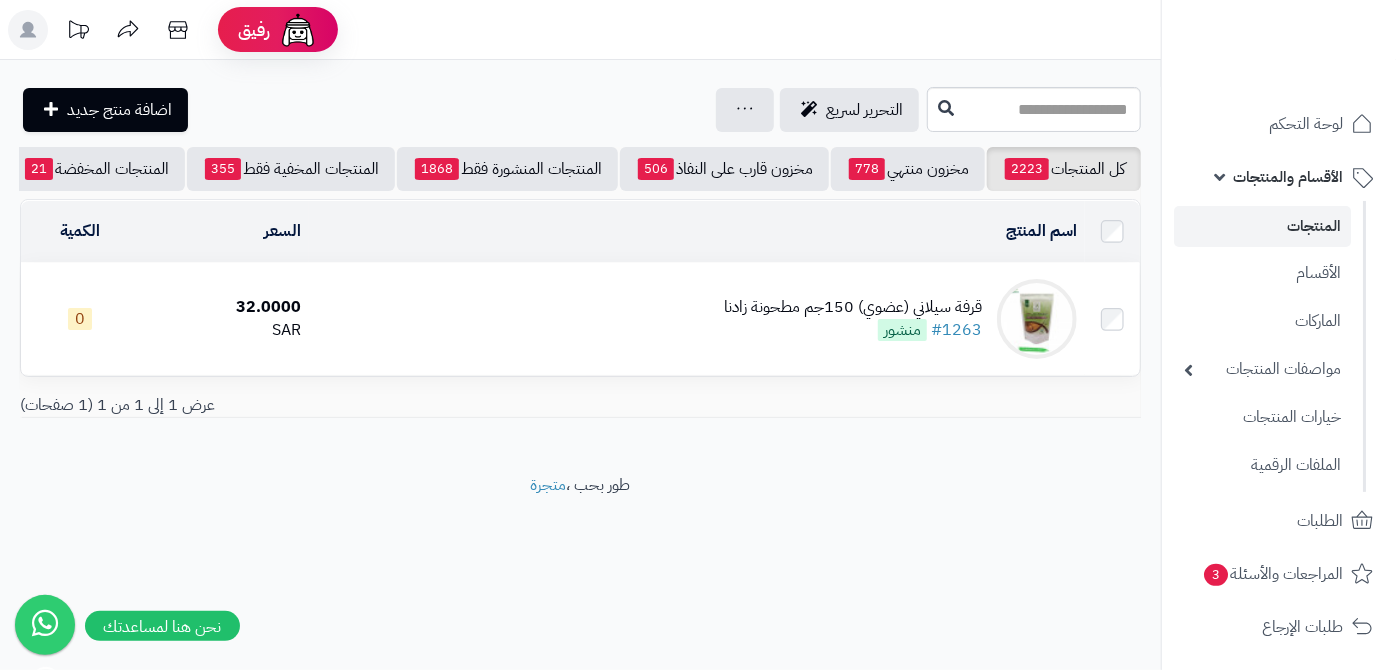 click on "قرفة سيلاني (عضوي) 150جم مطحونة زادنا" at bounding box center (853, 307) 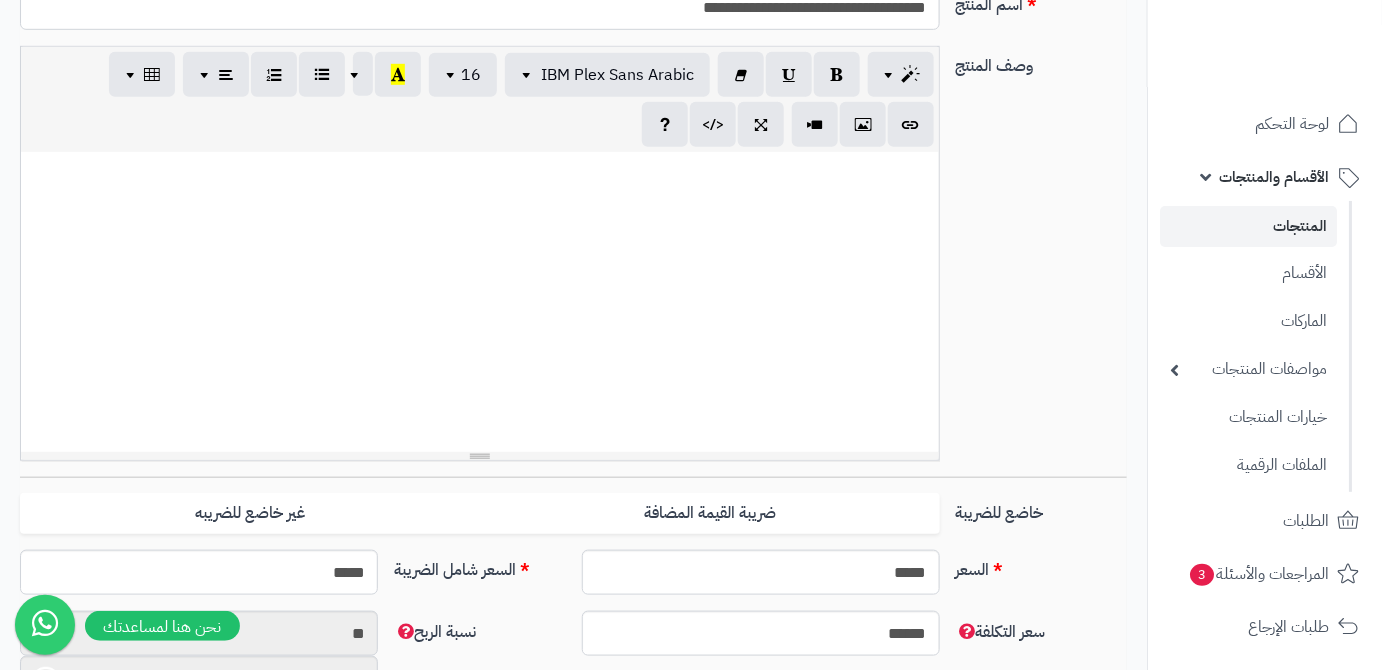 scroll, scrollTop: 636, scrollLeft: 0, axis: vertical 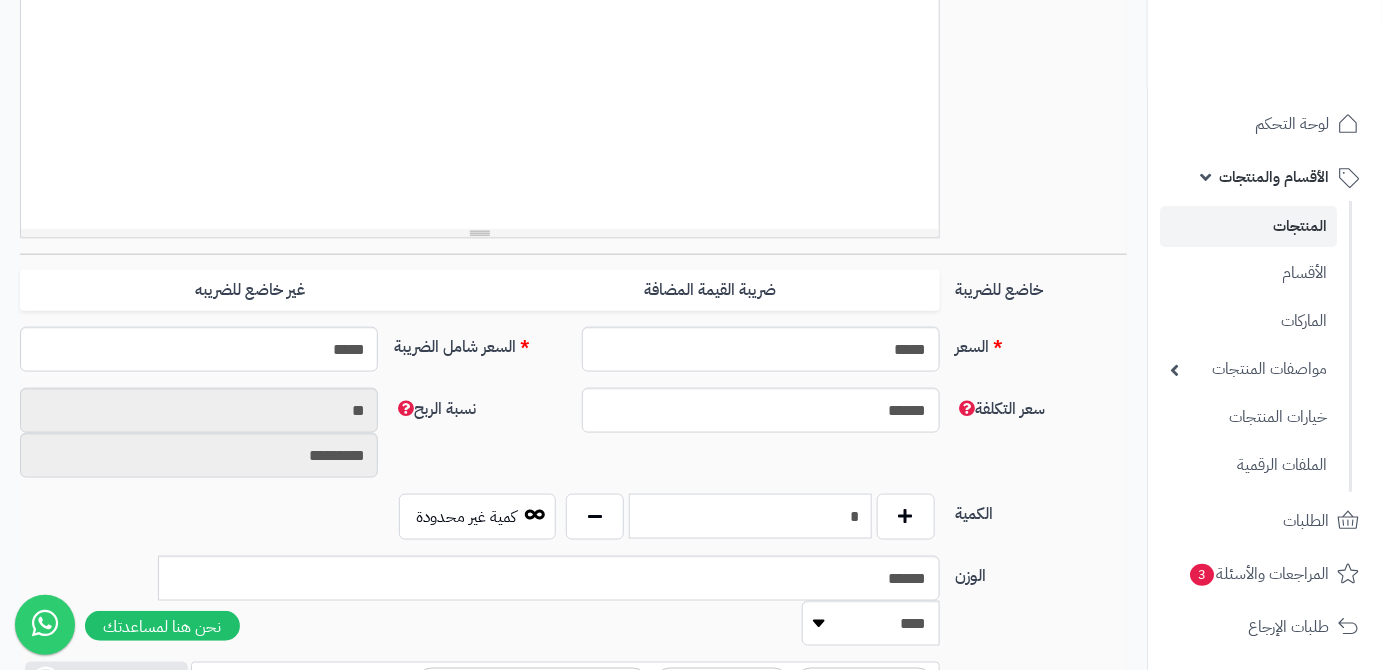 click on "*" at bounding box center (750, 516) 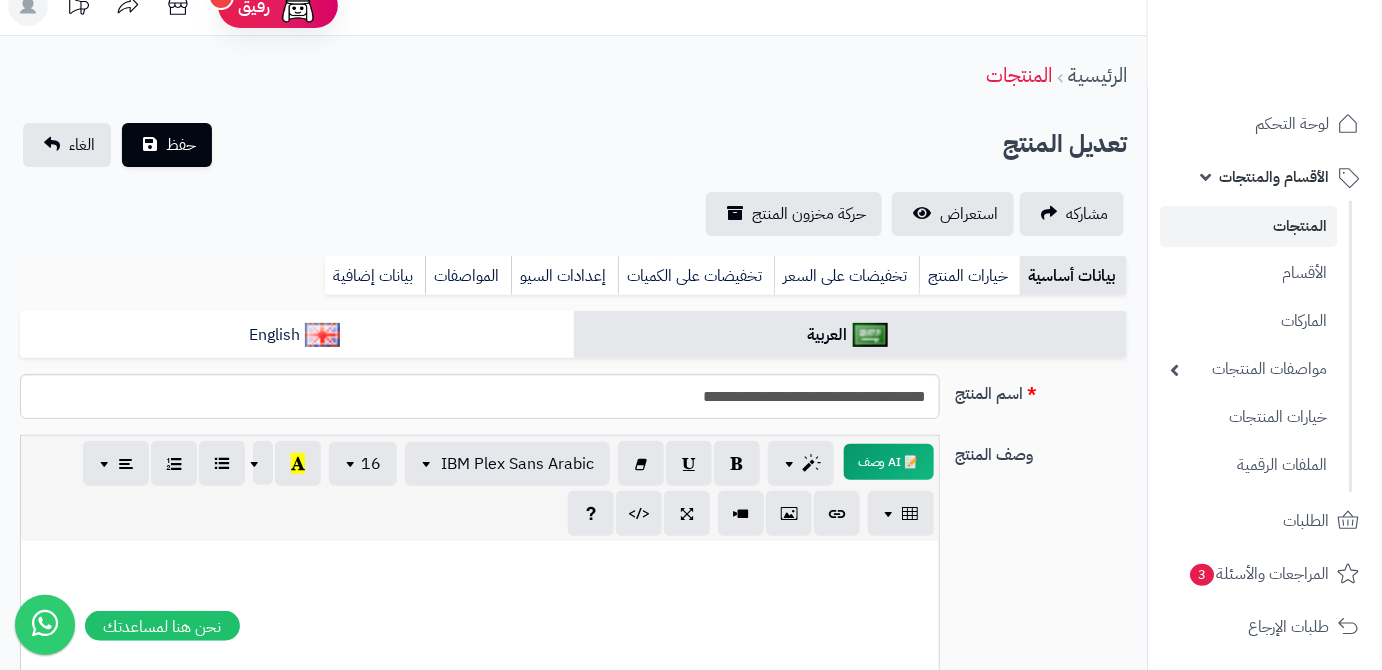 scroll, scrollTop: 0, scrollLeft: 0, axis: both 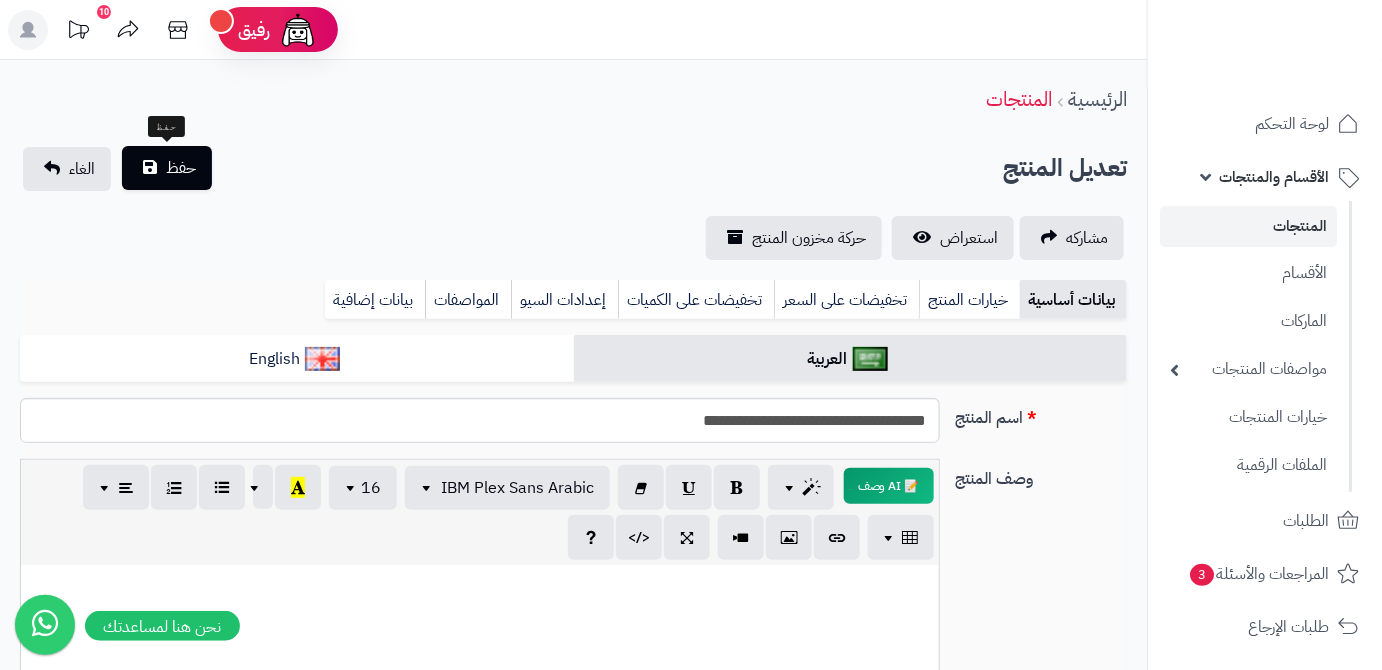 type on "*" 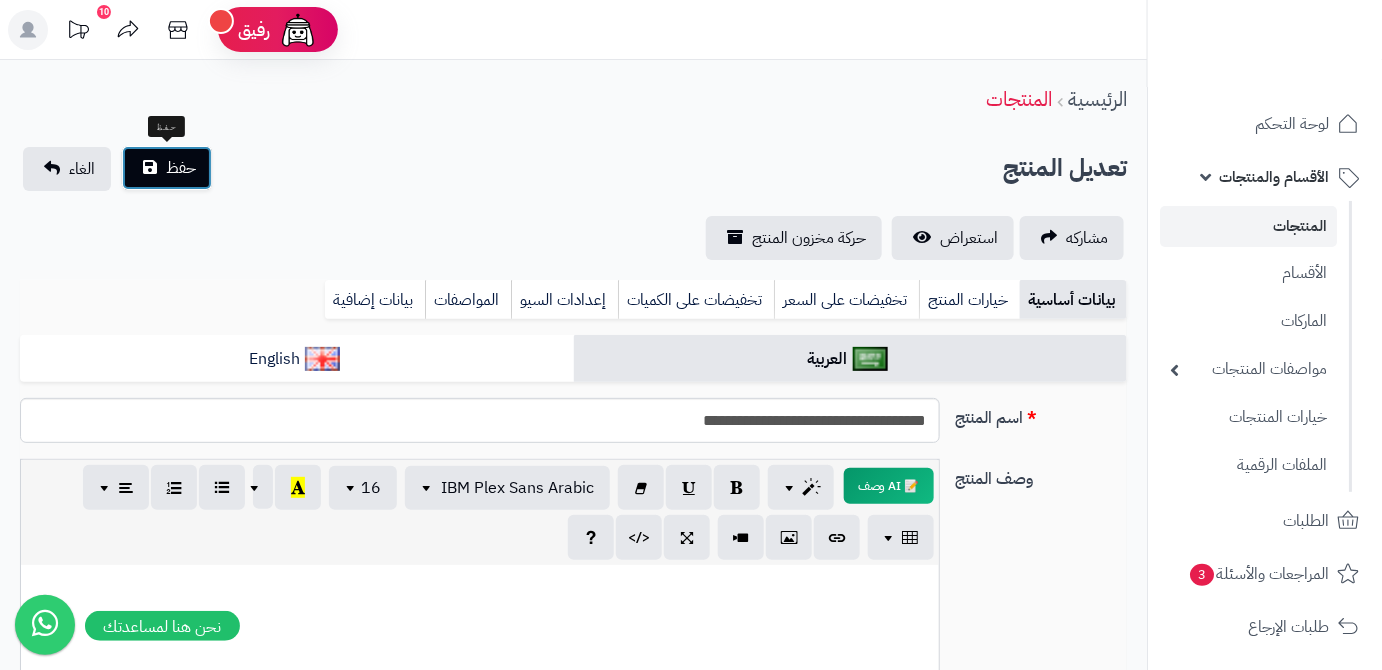 click on "حفظ" at bounding box center (181, 168) 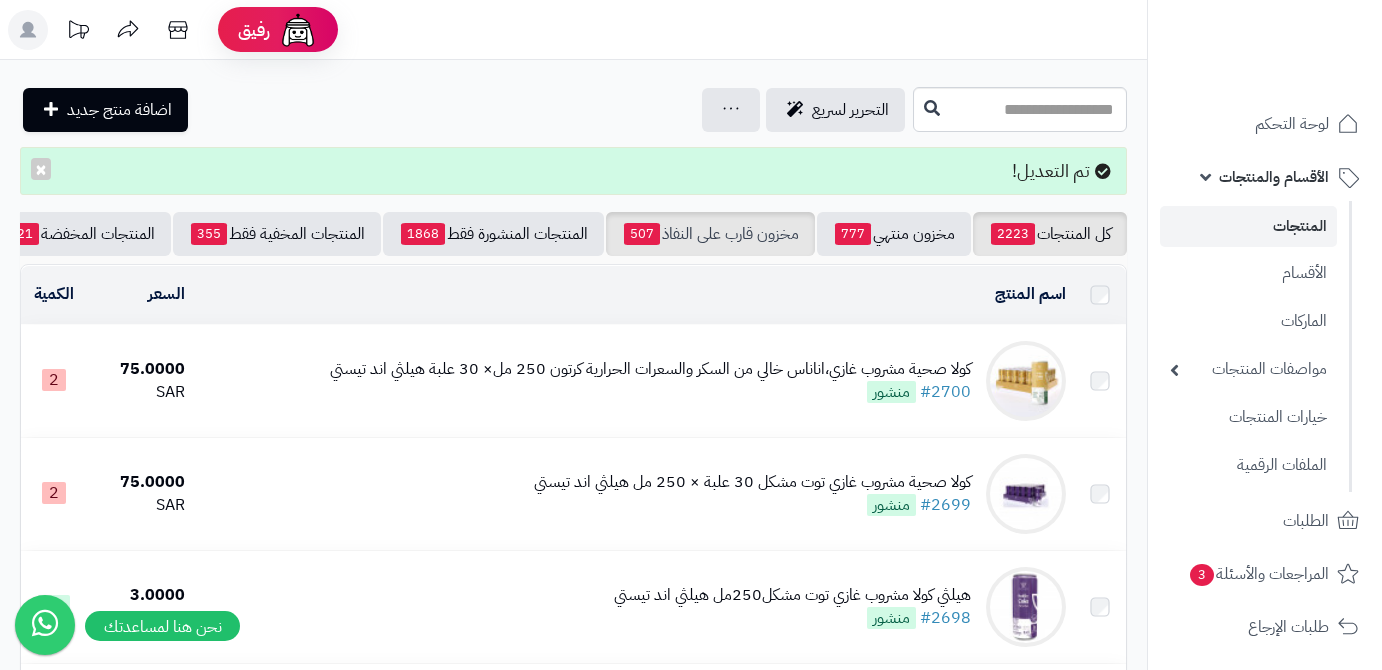 scroll, scrollTop: 0, scrollLeft: 0, axis: both 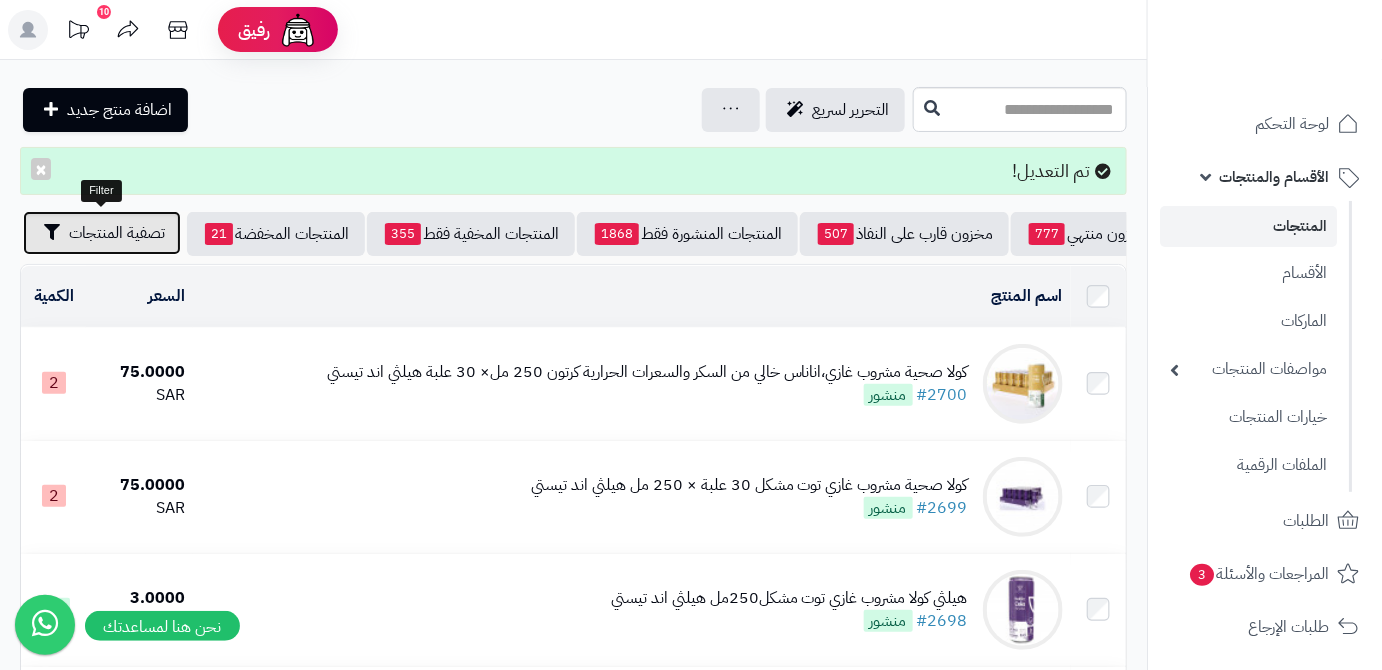 click on "تصفية المنتجات" at bounding box center [117, 233] 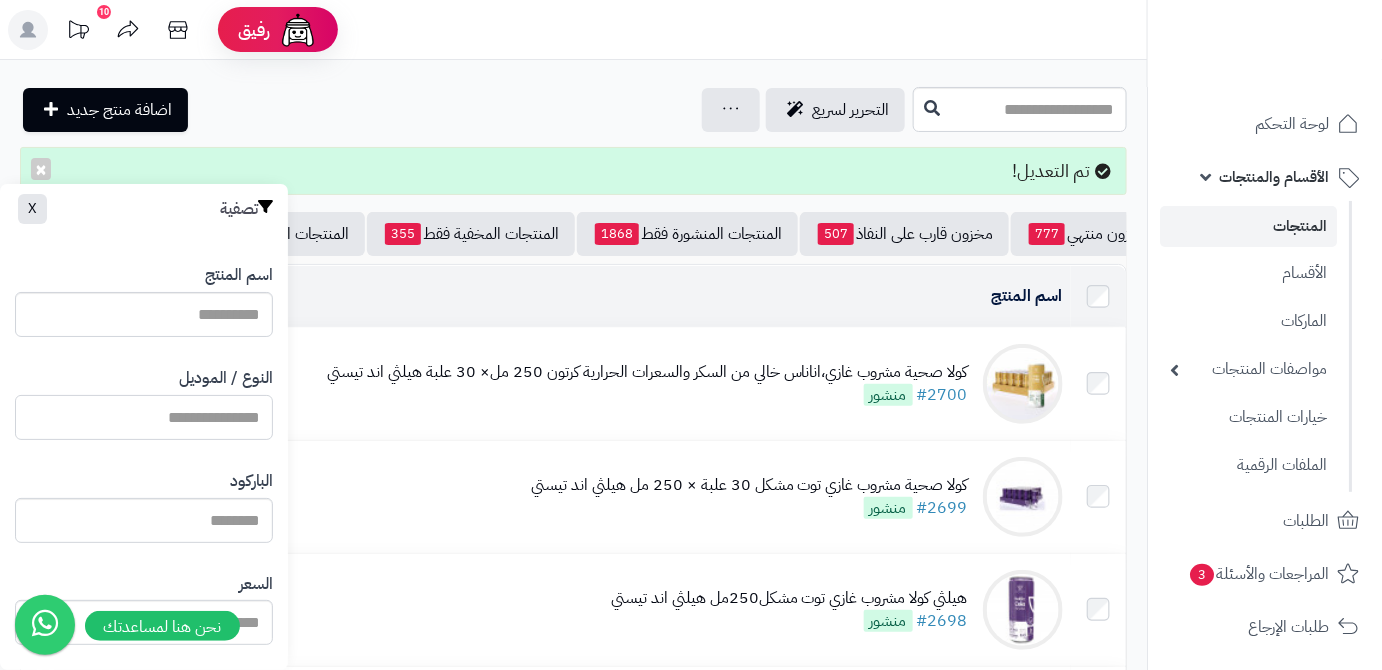 paste on "**********" 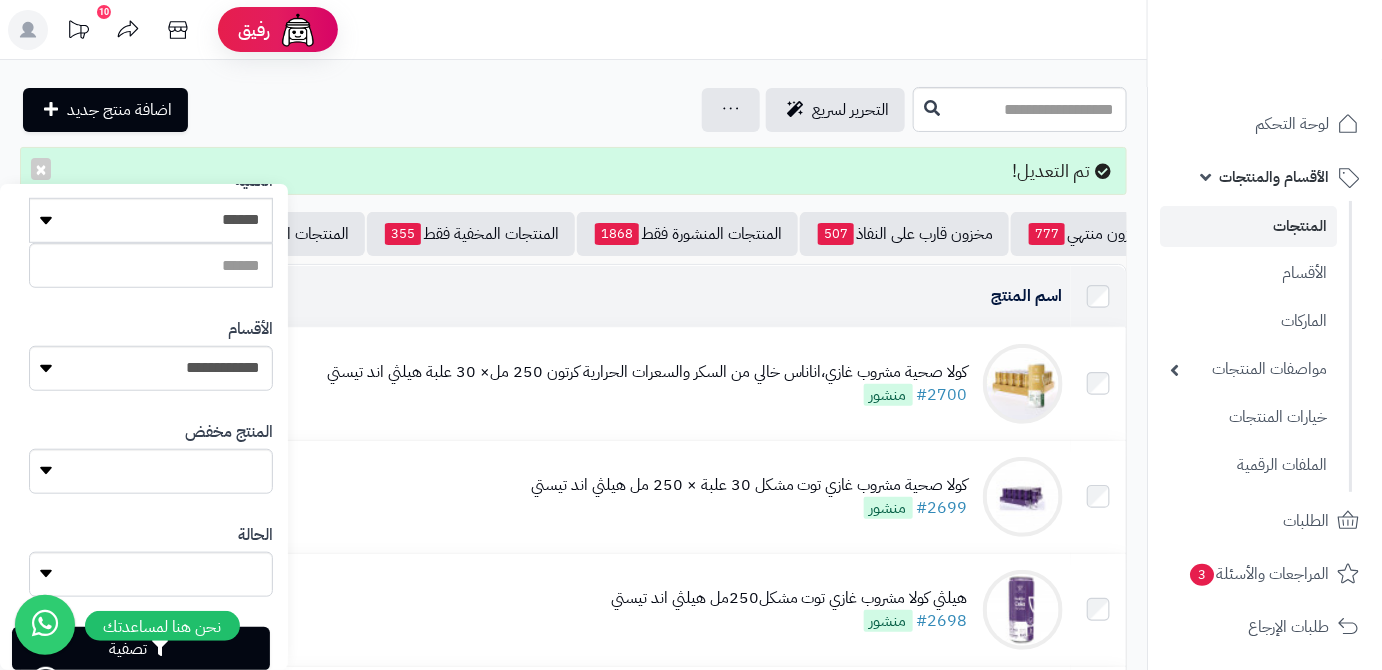 scroll, scrollTop: 552, scrollLeft: 0, axis: vertical 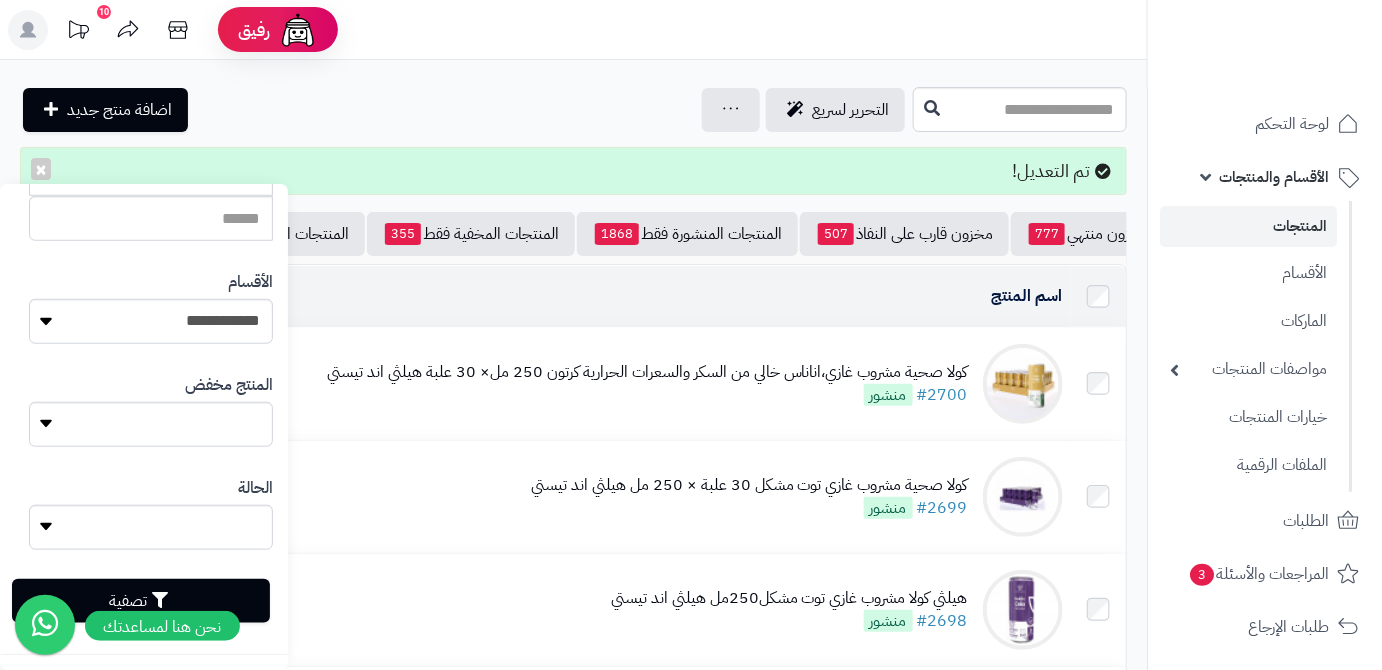 type on "**********" 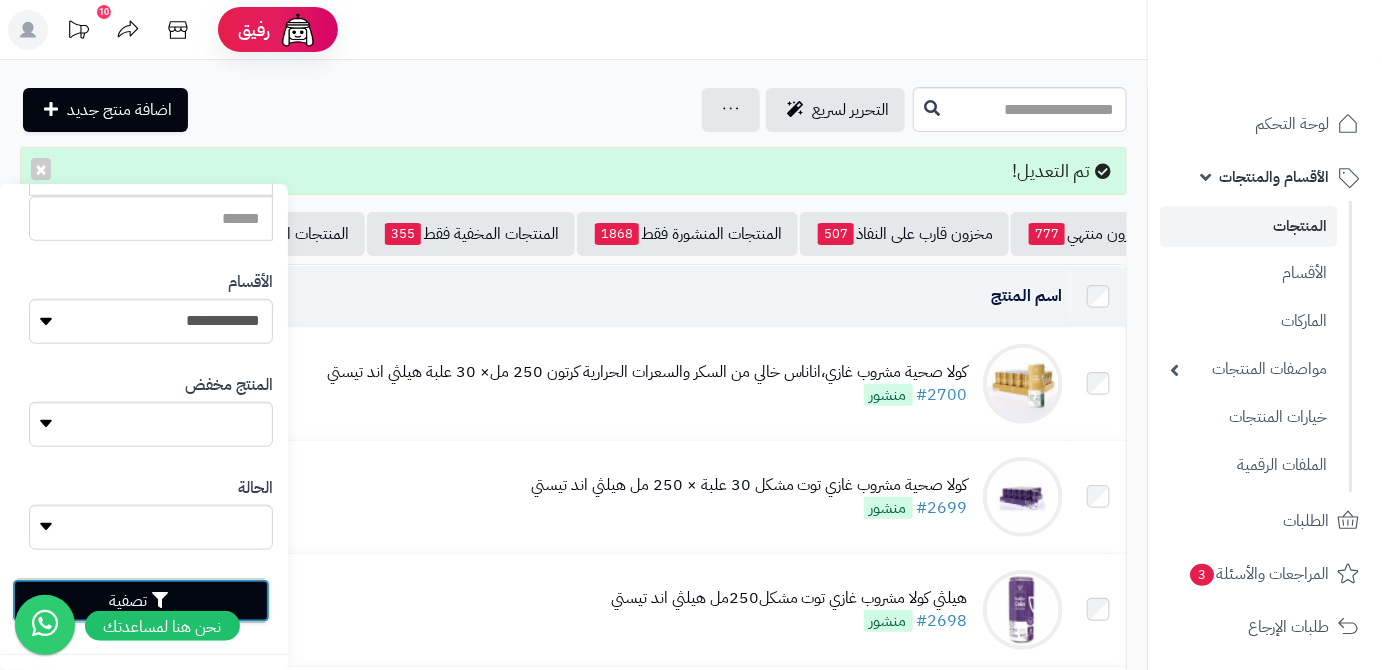 click on "تصفية" at bounding box center [141, 601] 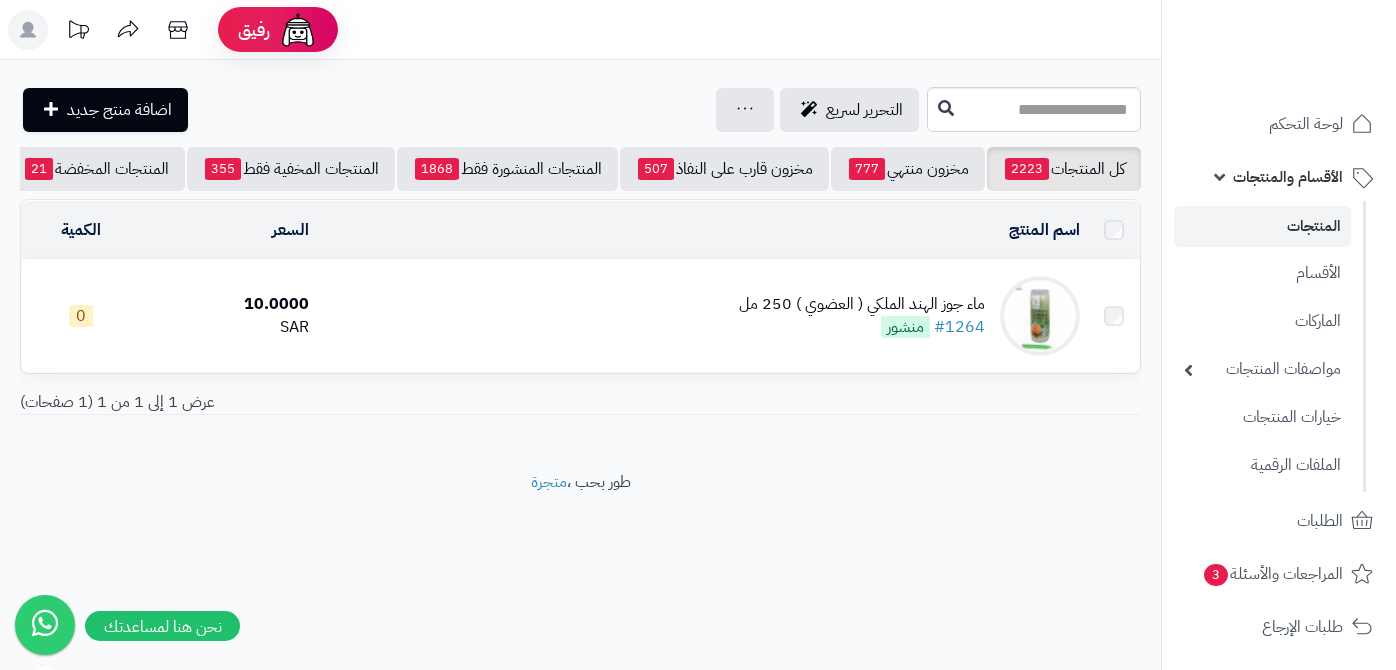 scroll, scrollTop: 0, scrollLeft: 0, axis: both 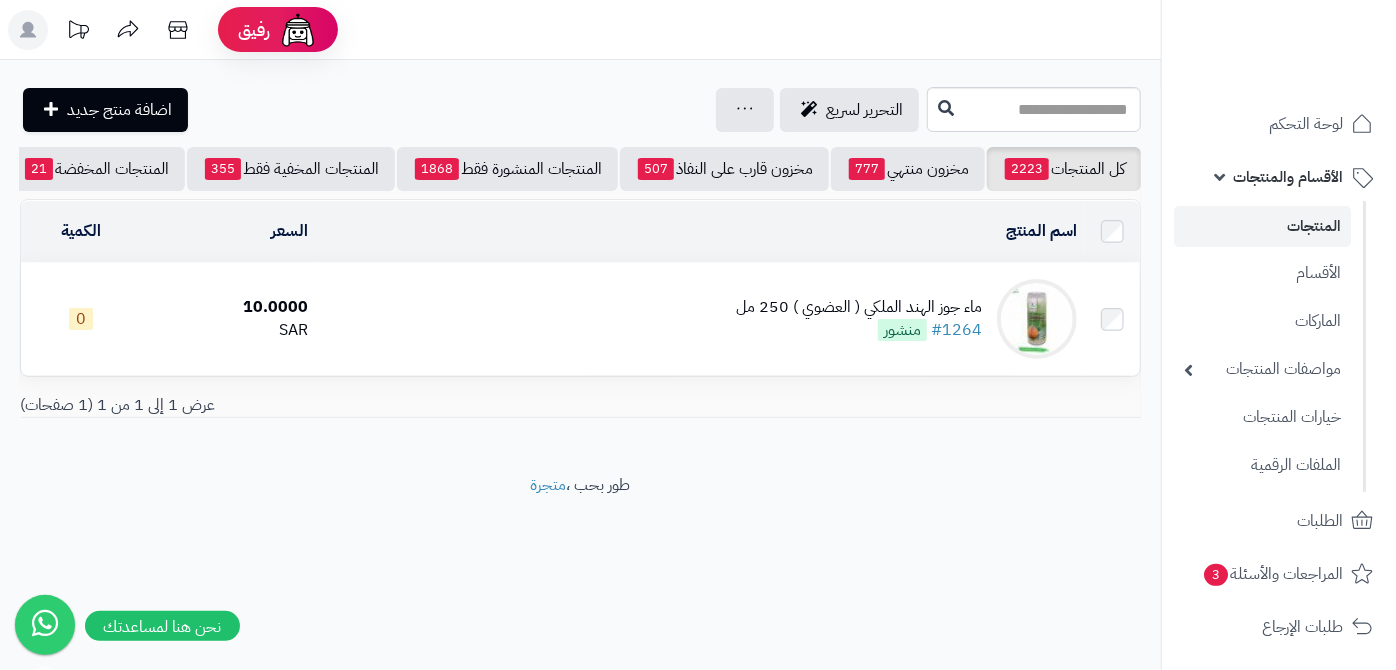 click on "ماء جوز الهند الملكي ( العضوي ) 250 مل" at bounding box center [859, 307] 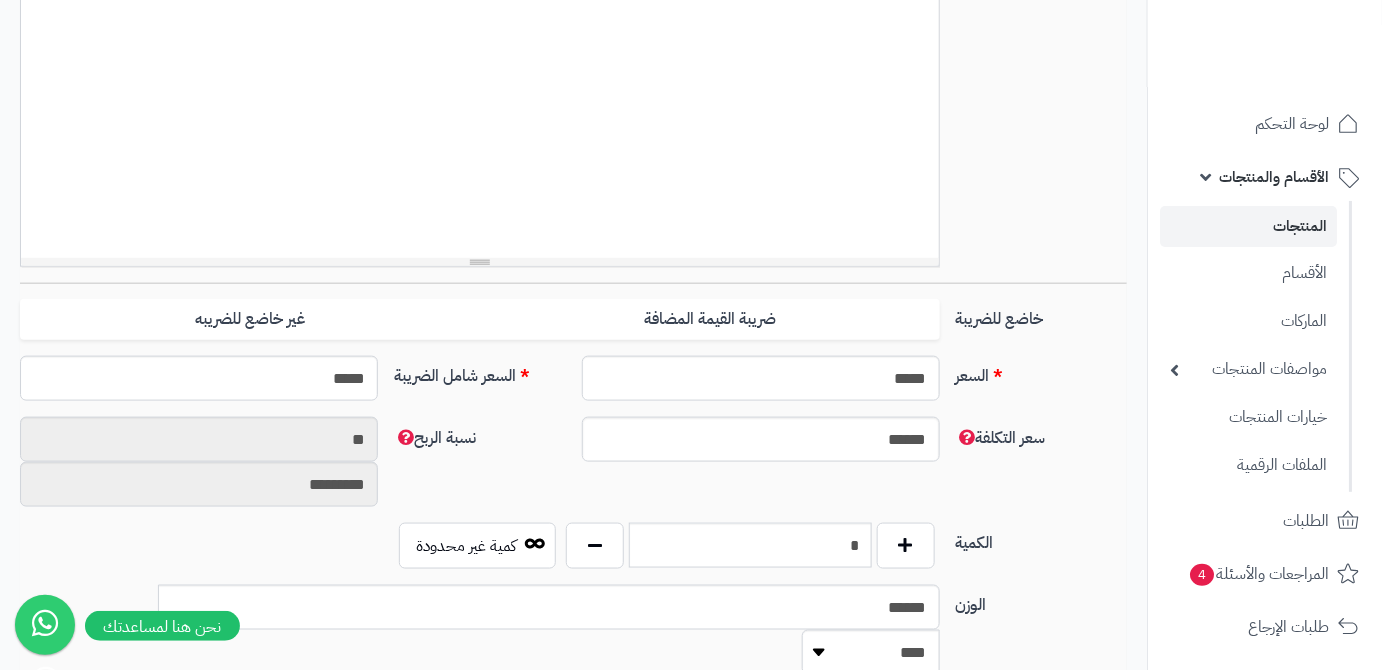 scroll, scrollTop: 727, scrollLeft: 0, axis: vertical 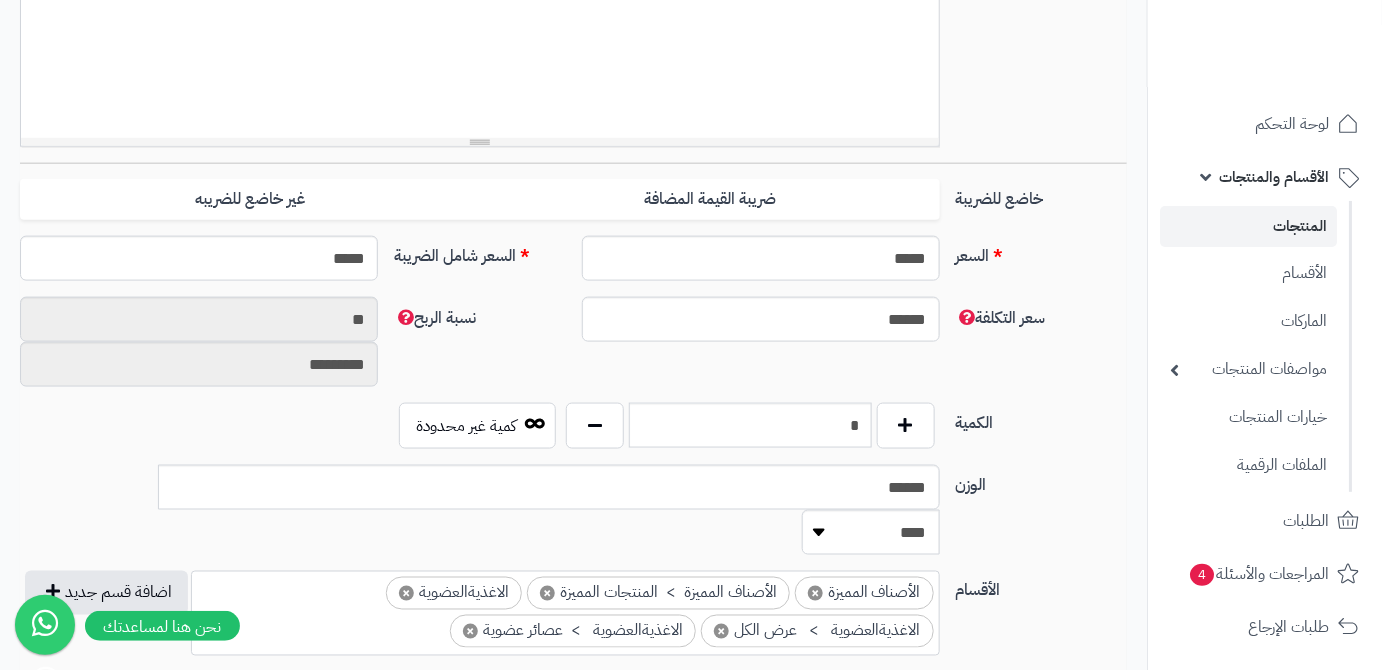 click on "*" at bounding box center (750, 426) 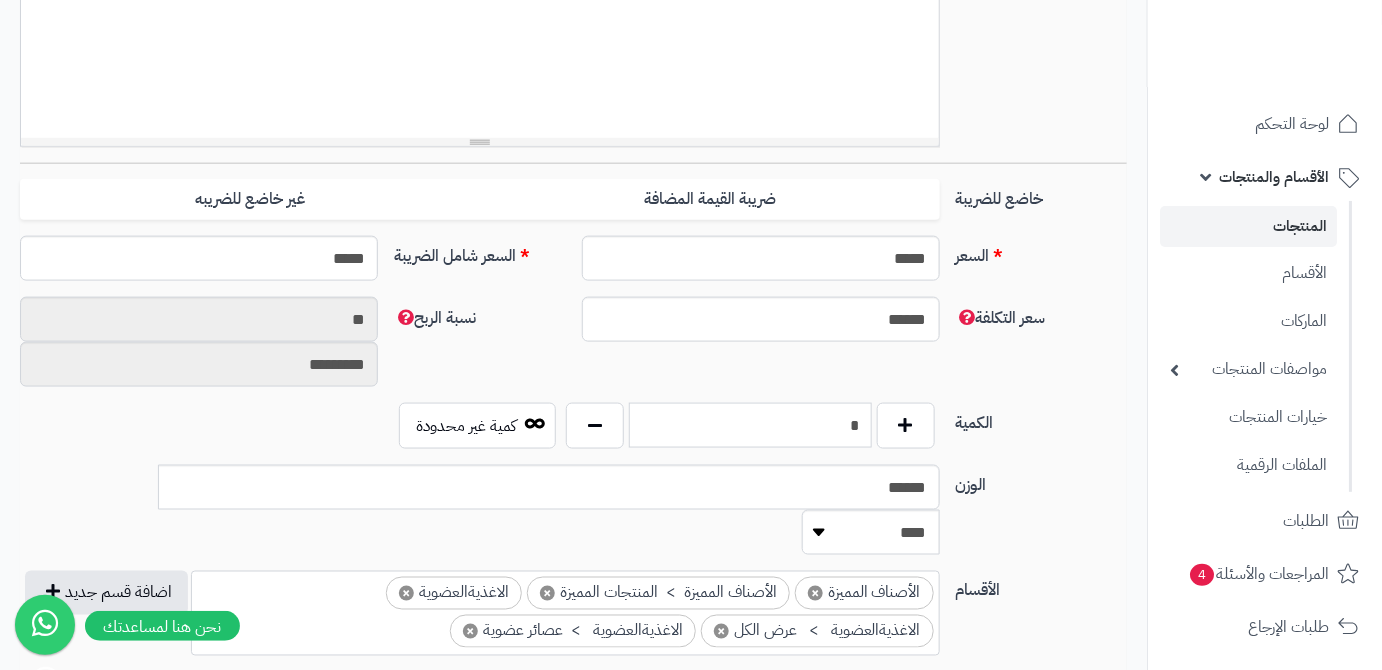 click on "*" at bounding box center (750, 425) 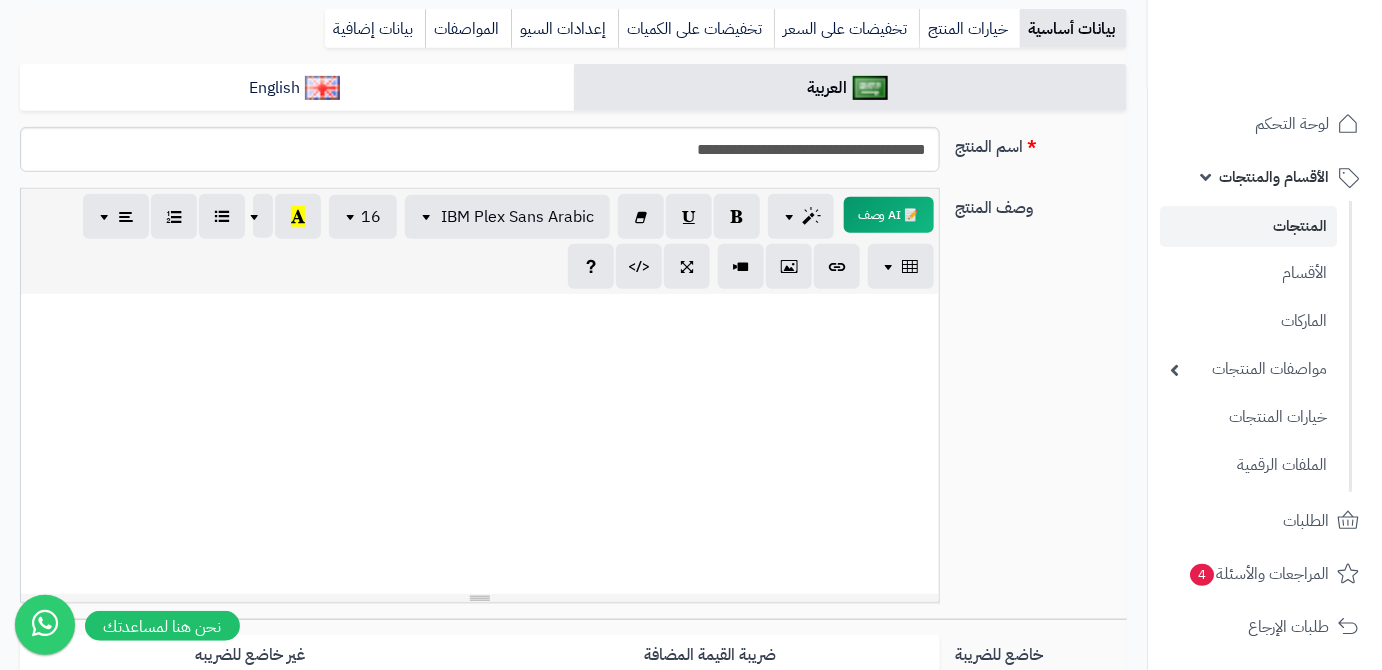 scroll, scrollTop: 0, scrollLeft: 0, axis: both 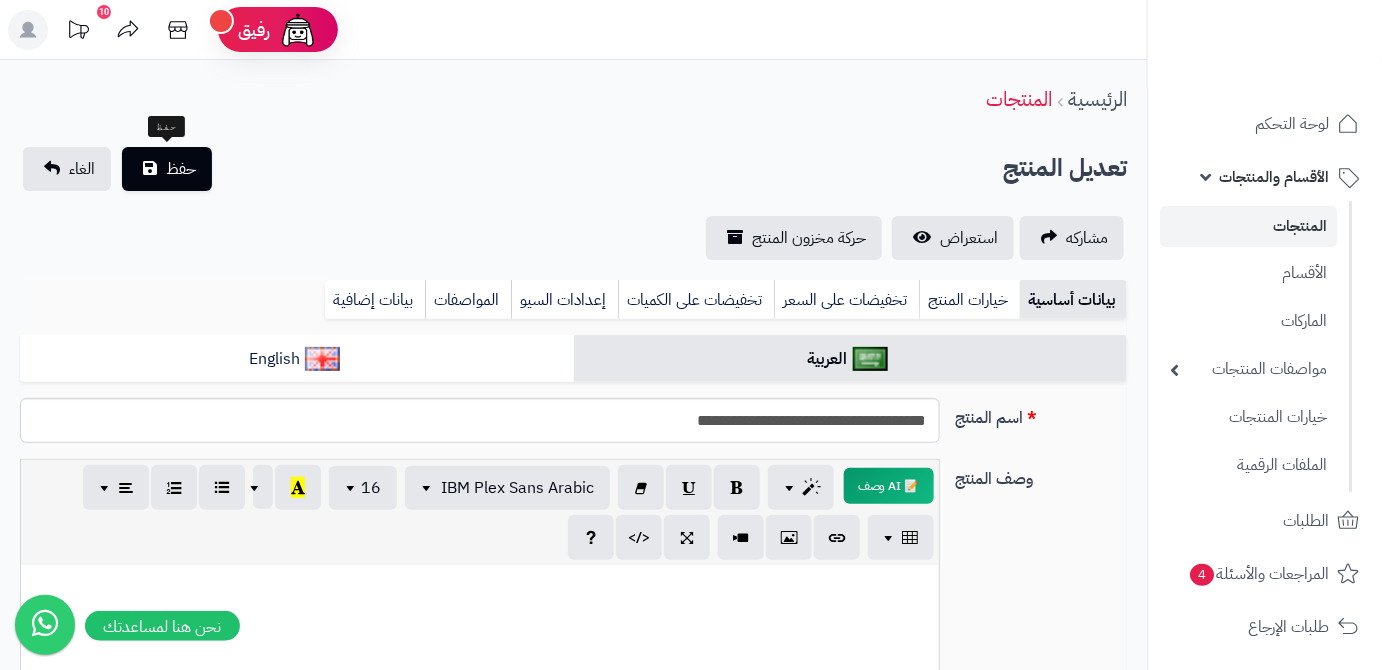 type on "**" 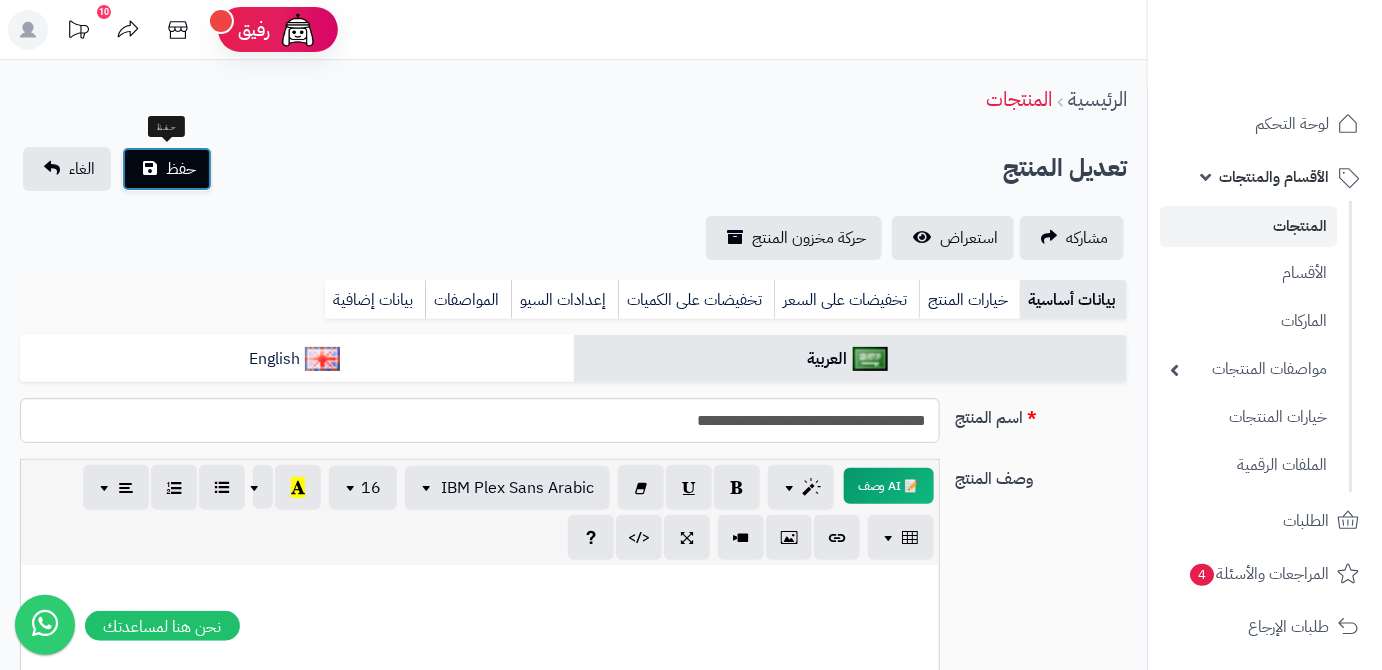 click on "حفظ
الغاء" at bounding box center (117, 169) 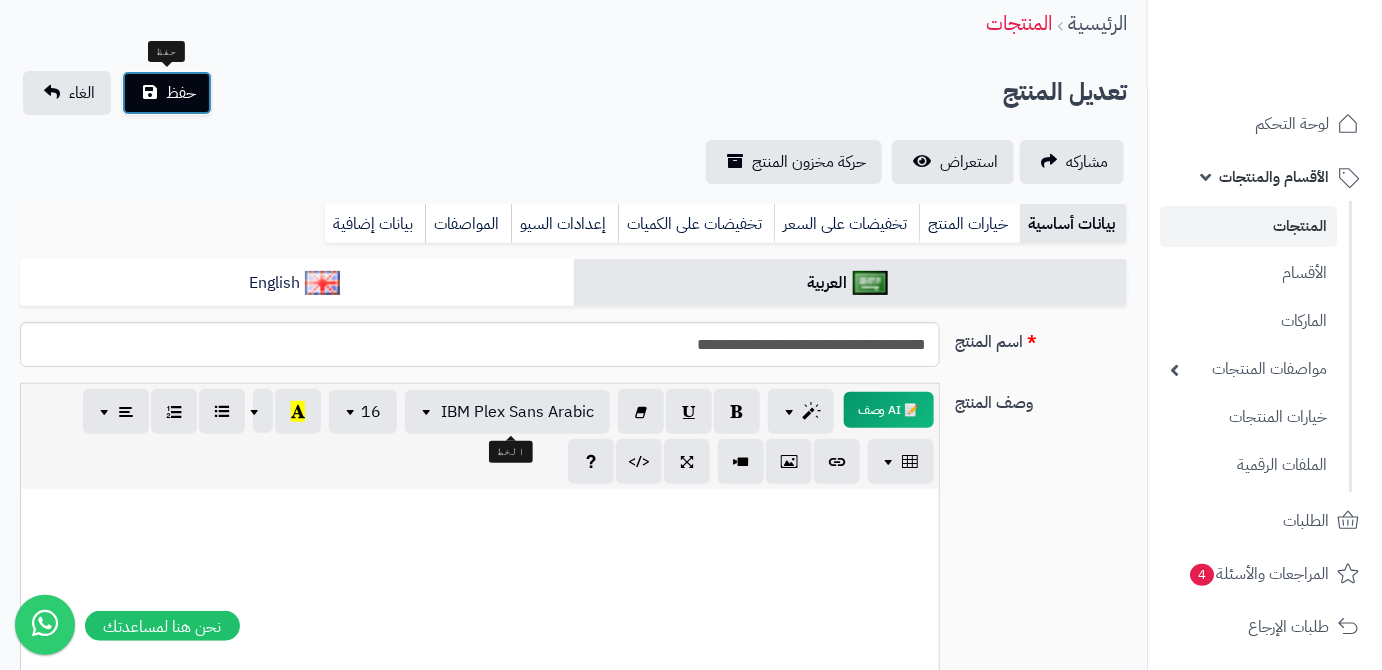 scroll, scrollTop: 0, scrollLeft: 0, axis: both 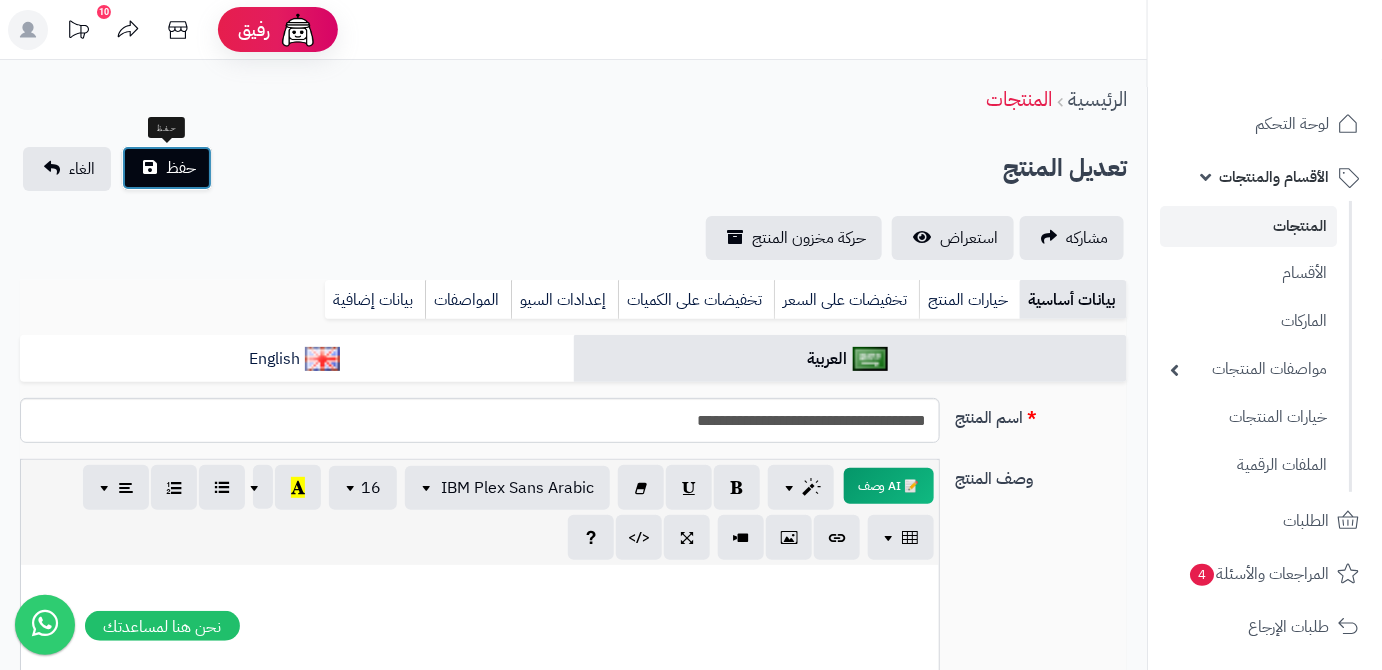 click on "حفظ" at bounding box center [181, 168] 